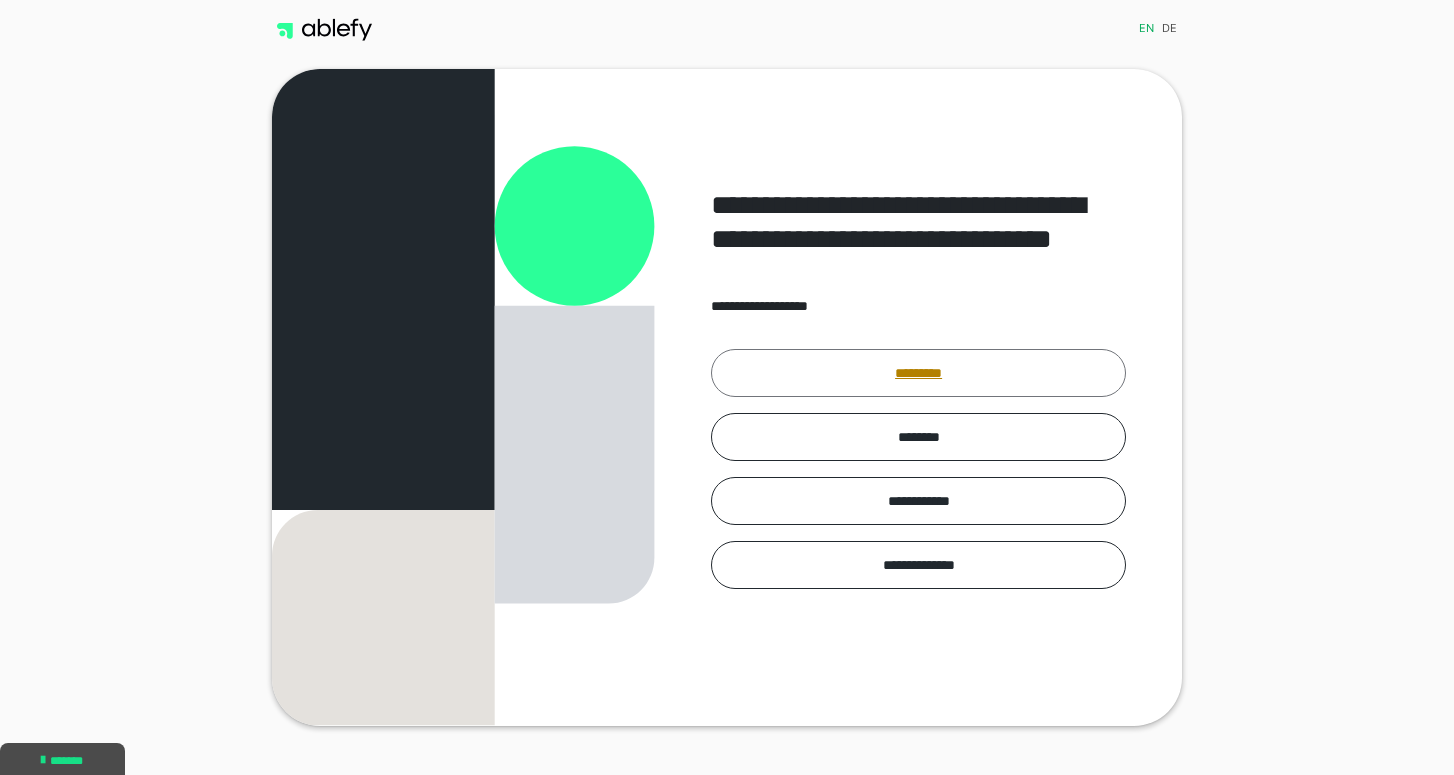 scroll, scrollTop: 0, scrollLeft: 0, axis: both 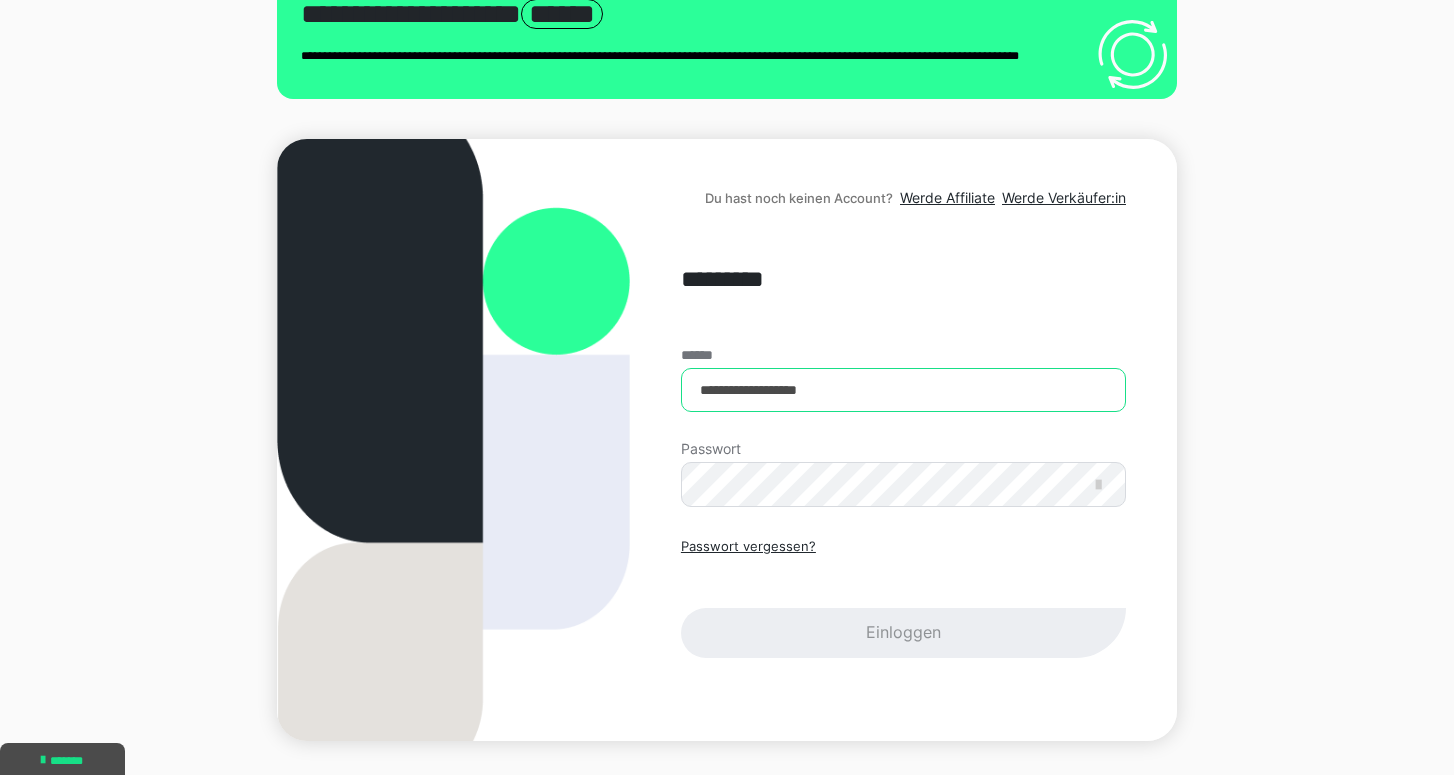 click on "**********" at bounding box center (903, 390) 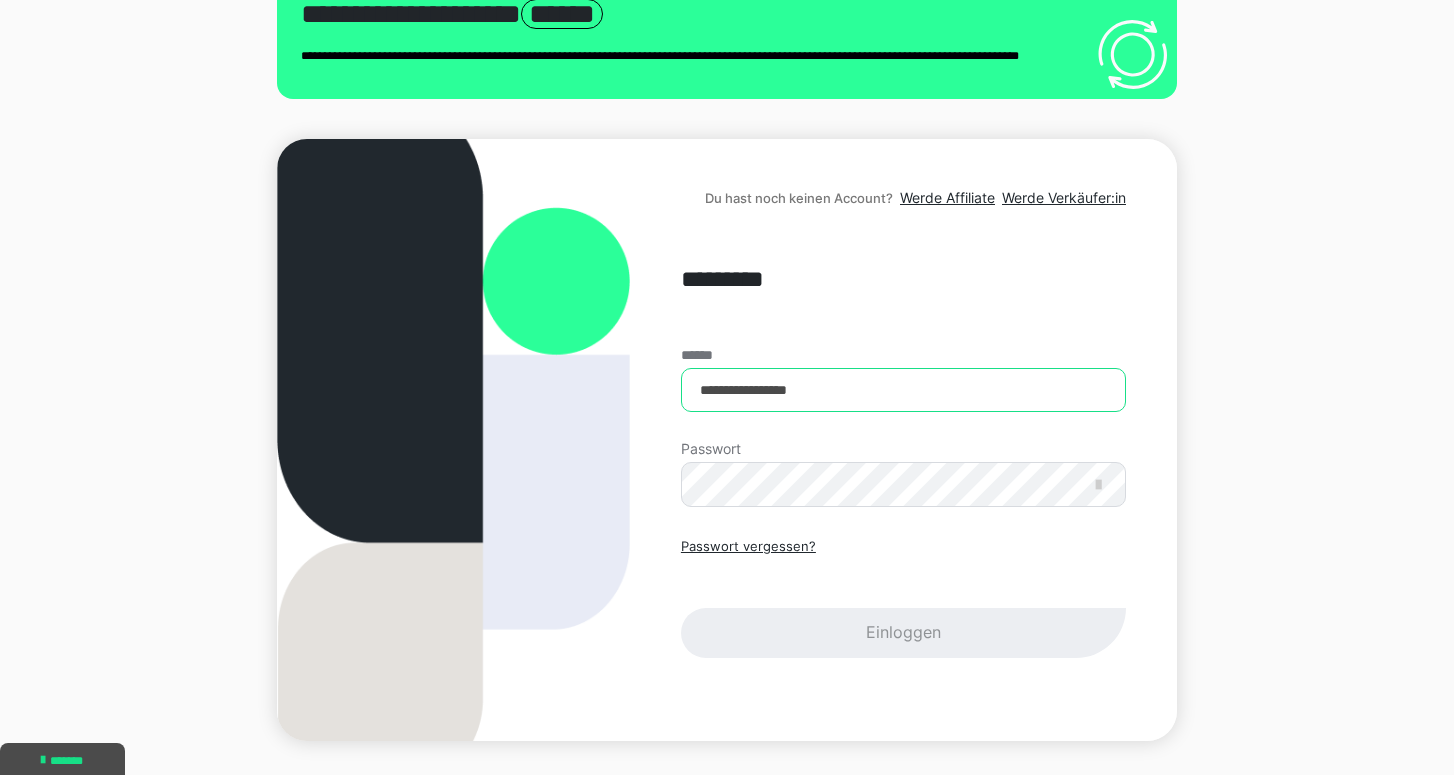 click on "**********" at bounding box center (903, 390) 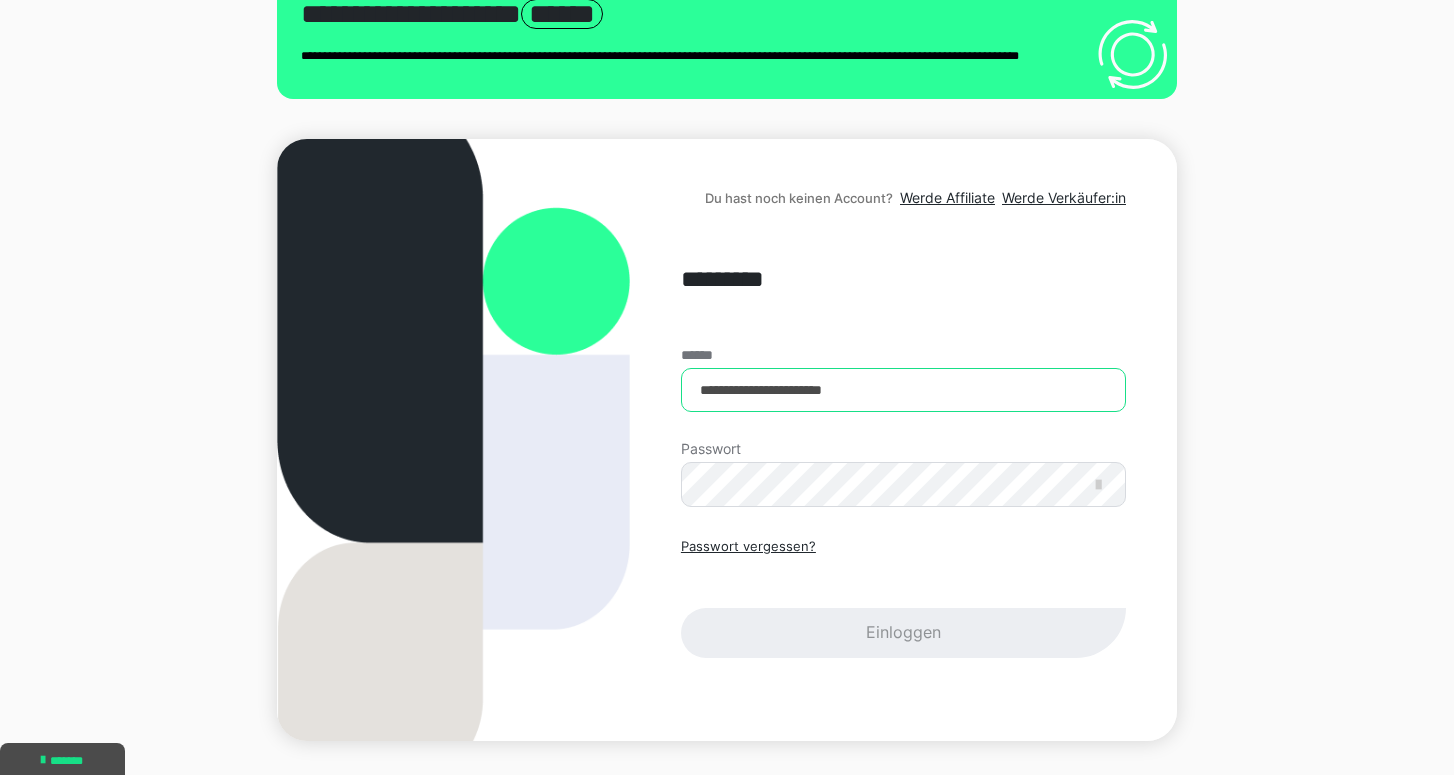 type on "**********" 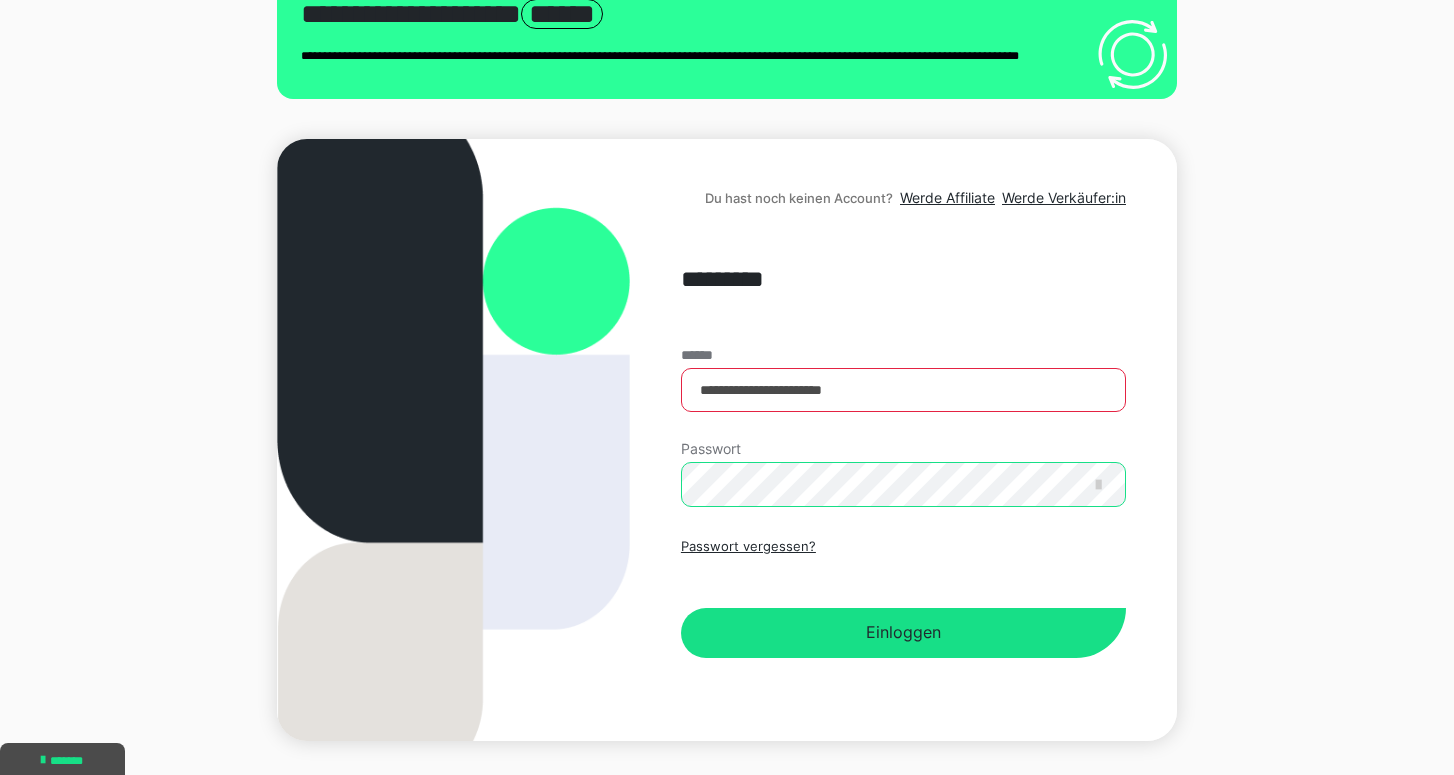 click on "Einloggen" at bounding box center (903, 633) 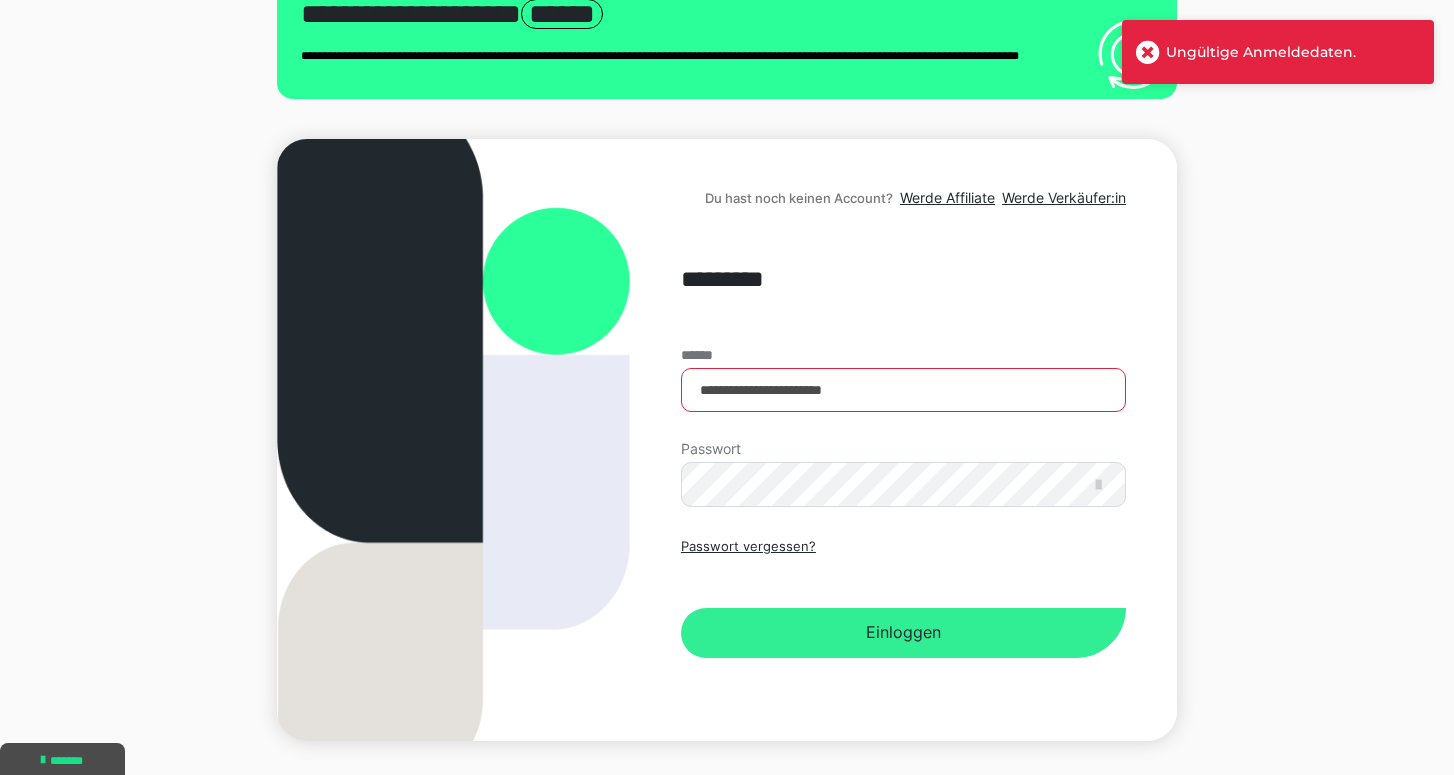 click on "Einloggen" at bounding box center [903, 633] 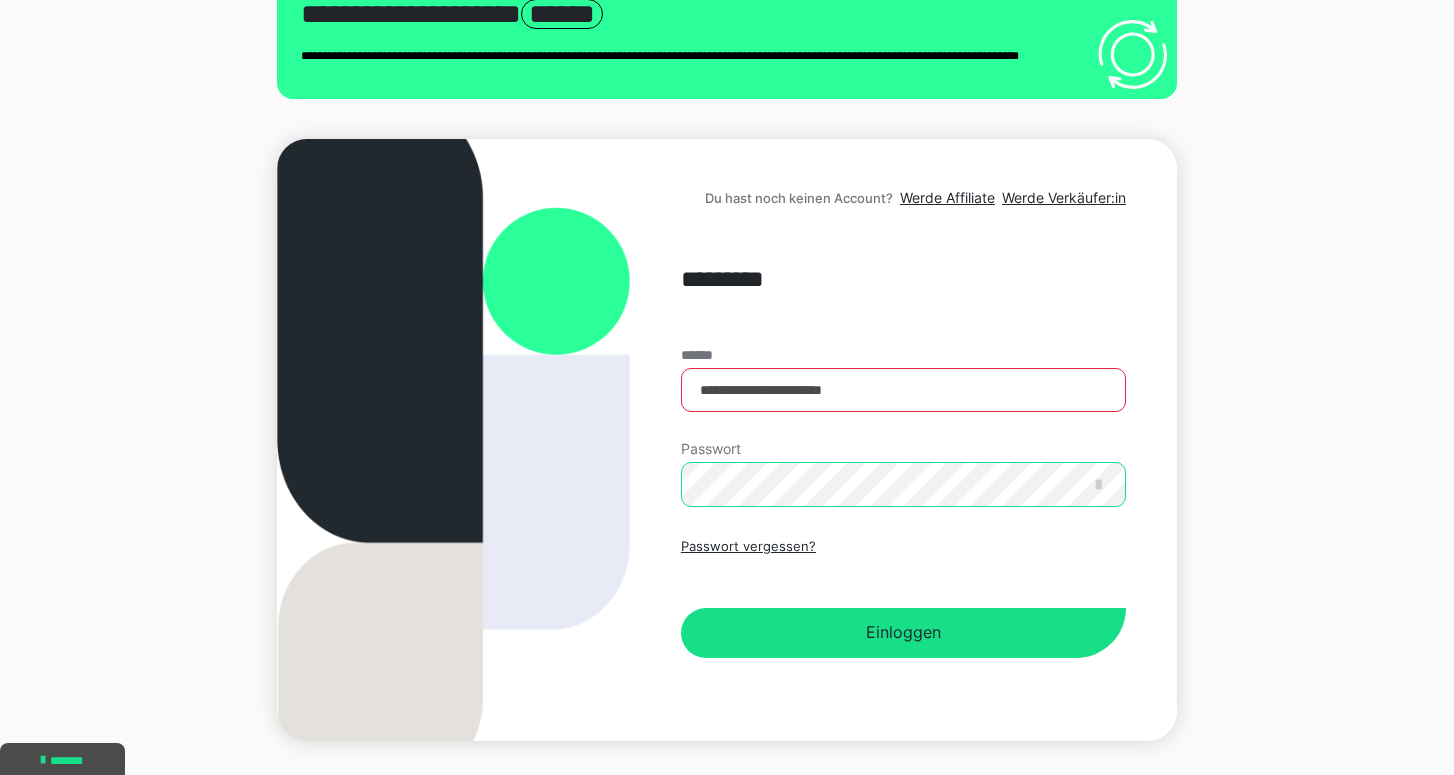 click on "Einloggen" at bounding box center (903, 633) 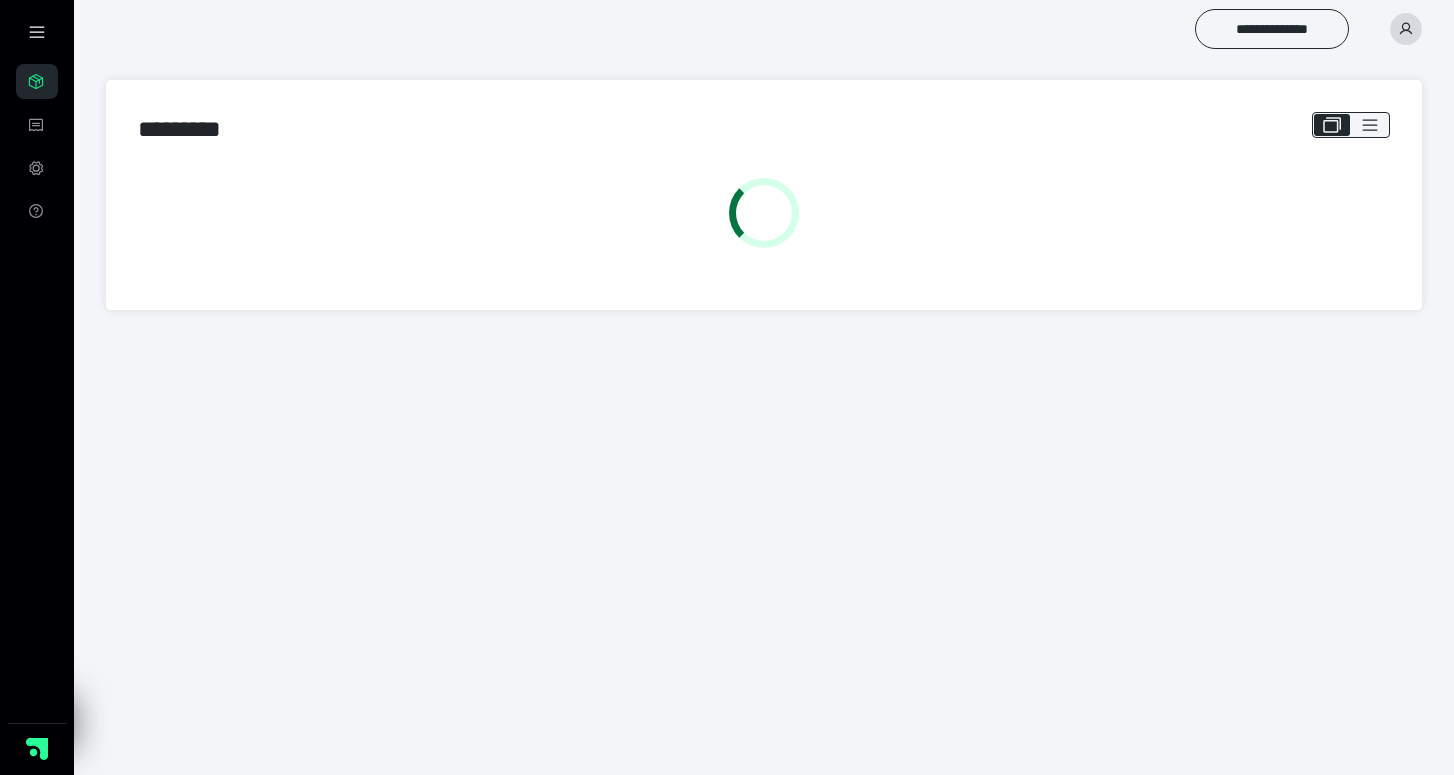 scroll, scrollTop: 0, scrollLeft: 0, axis: both 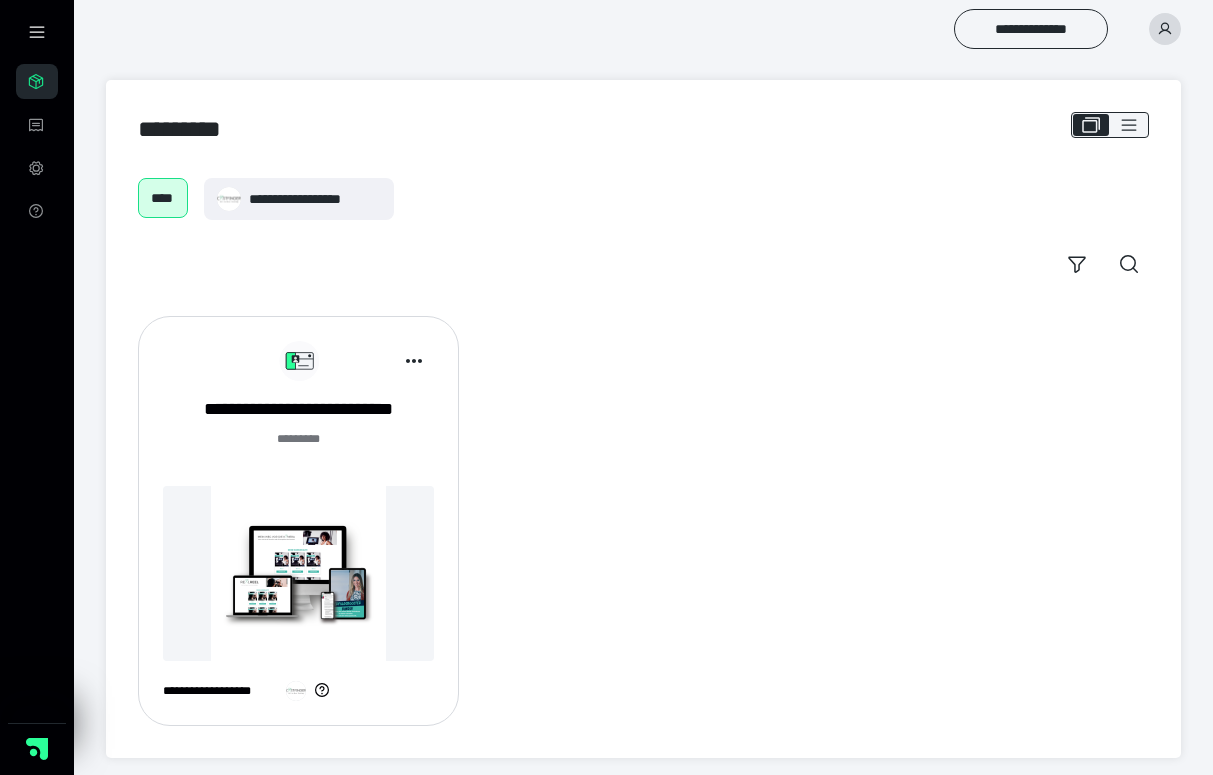 click on "**********" at bounding box center (643, 29) 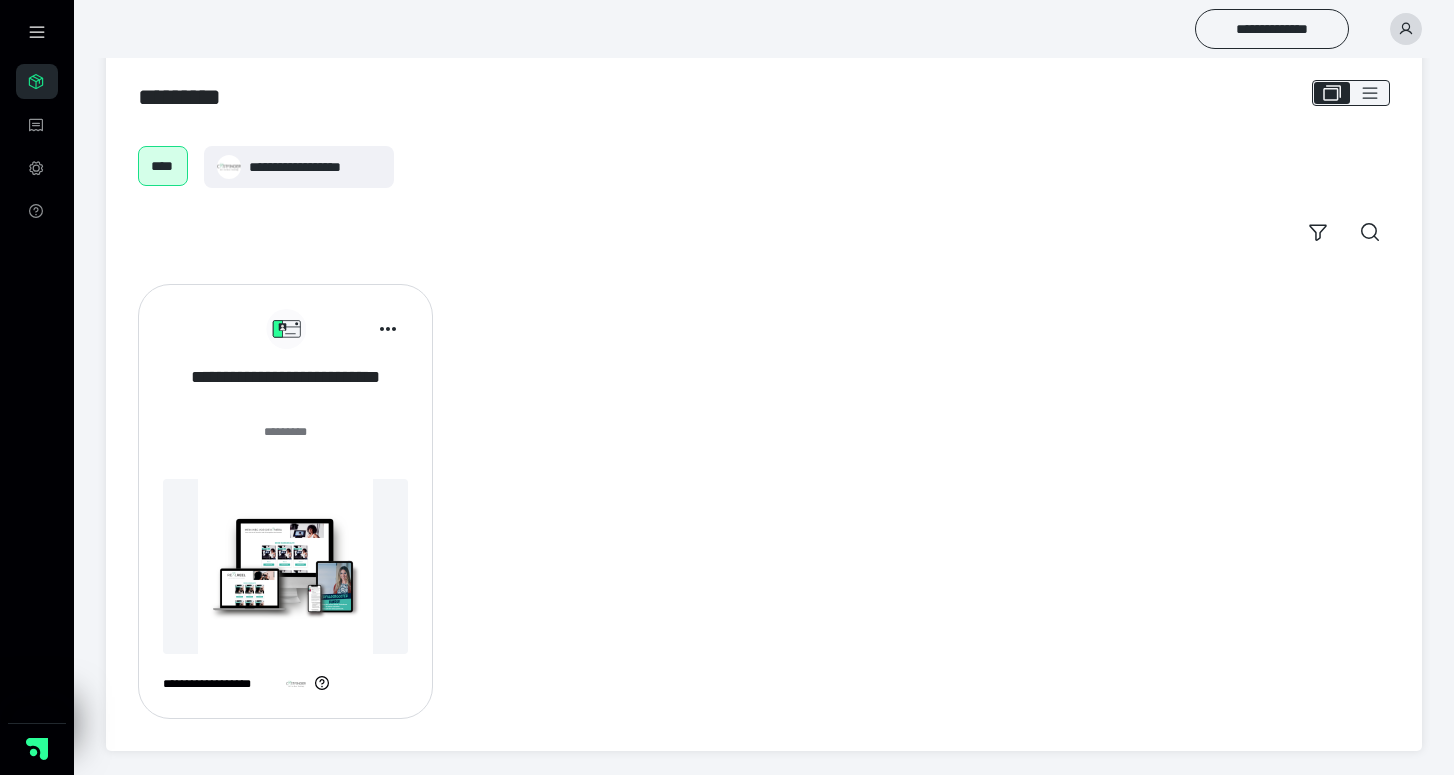 scroll, scrollTop: 32, scrollLeft: 0, axis: vertical 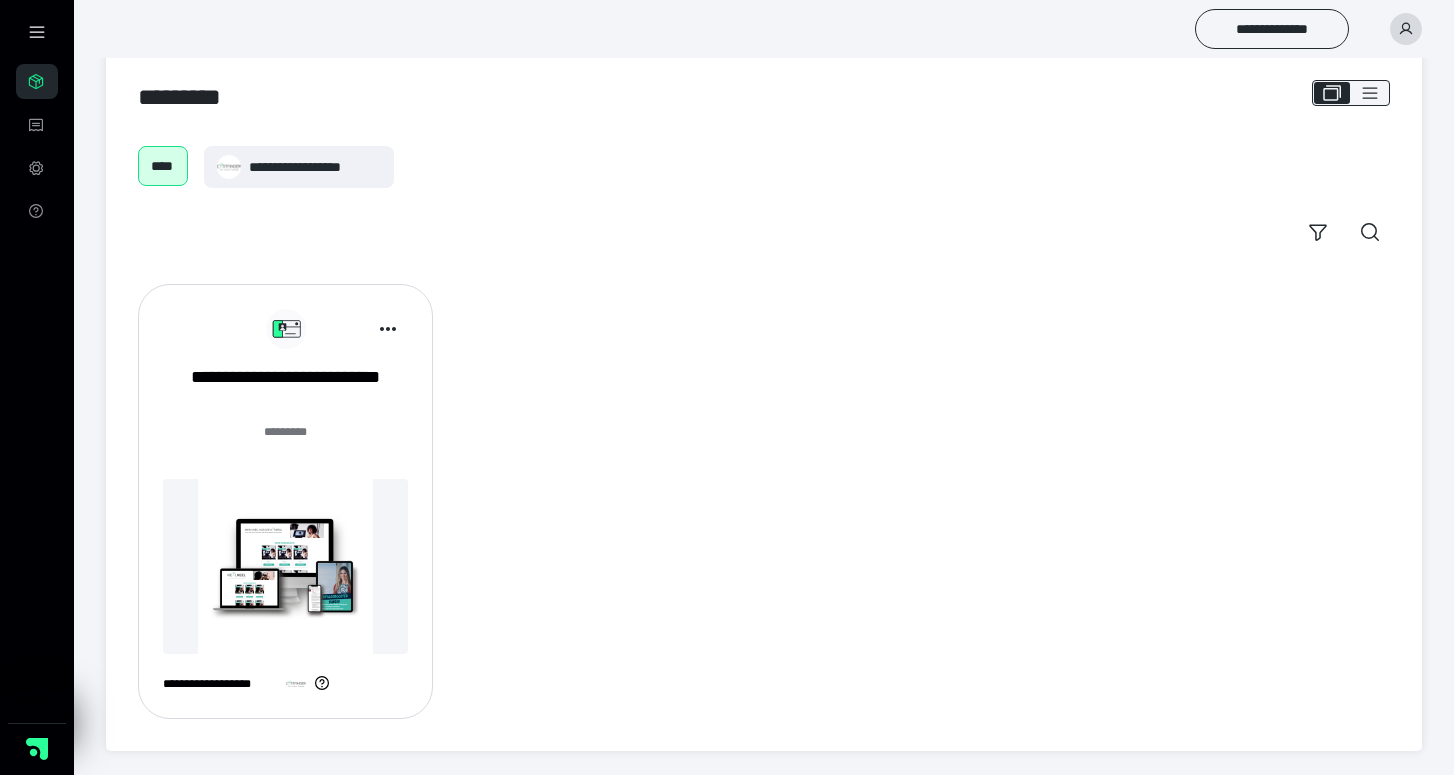 click at bounding box center [285, 566] 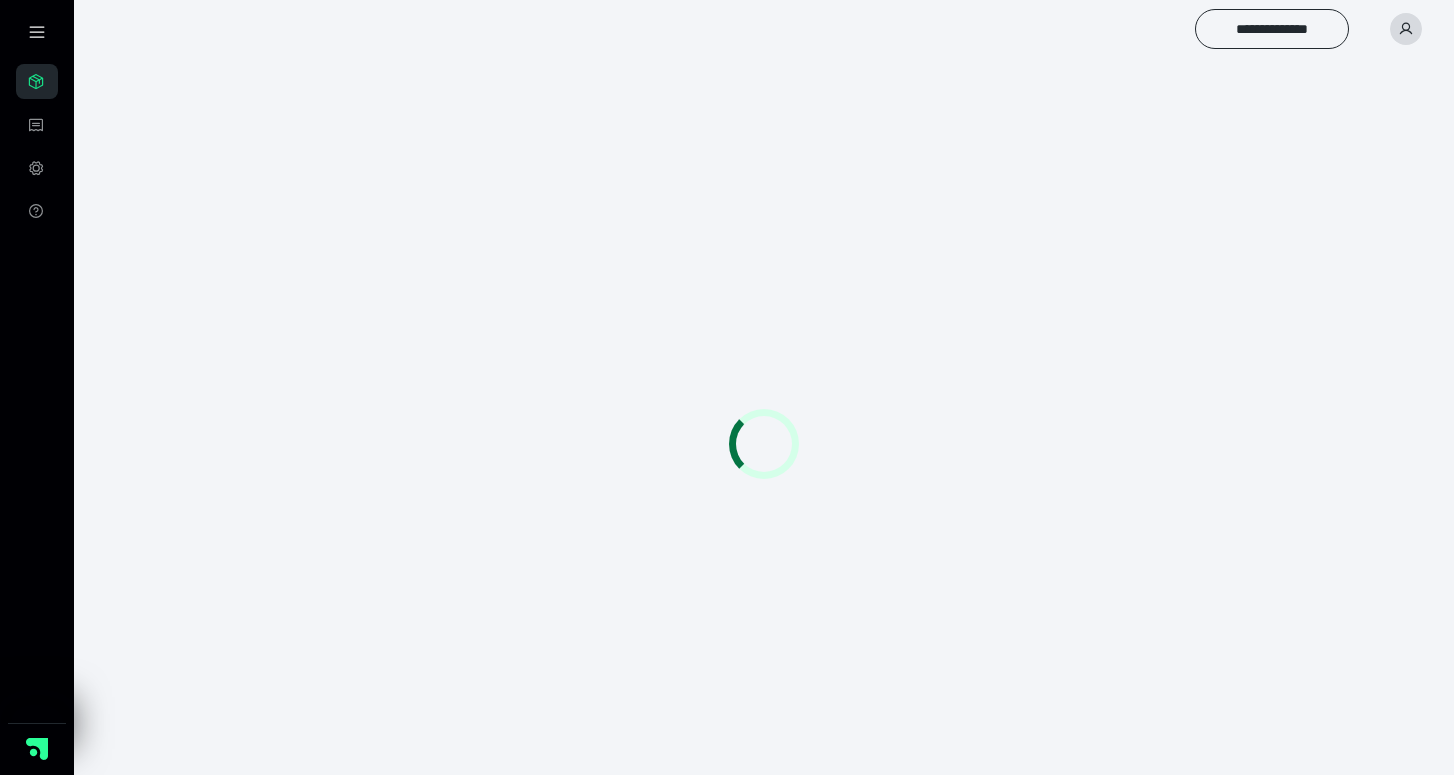 scroll, scrollTop: 0, scrollLeft: 0, axis: both 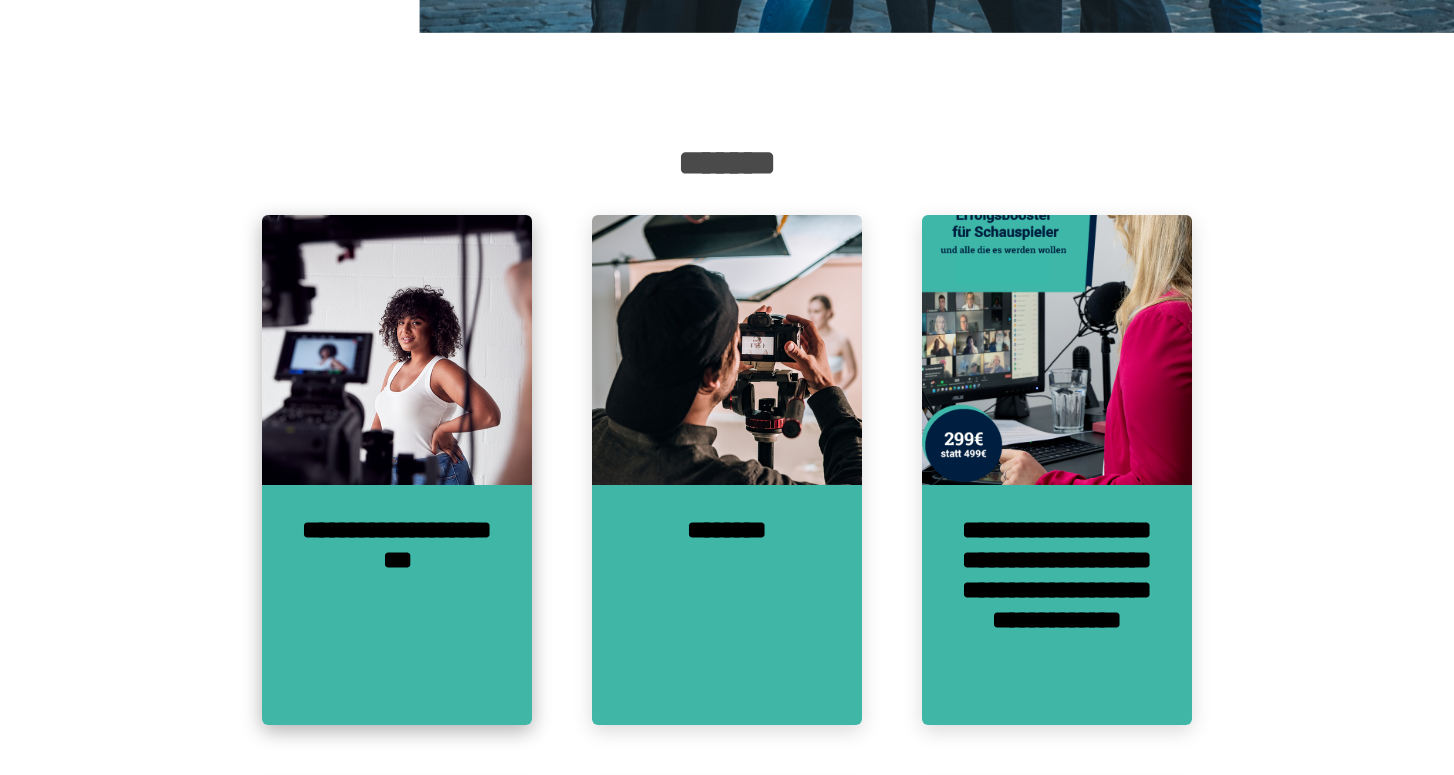 click at bounding box center [397, 350] 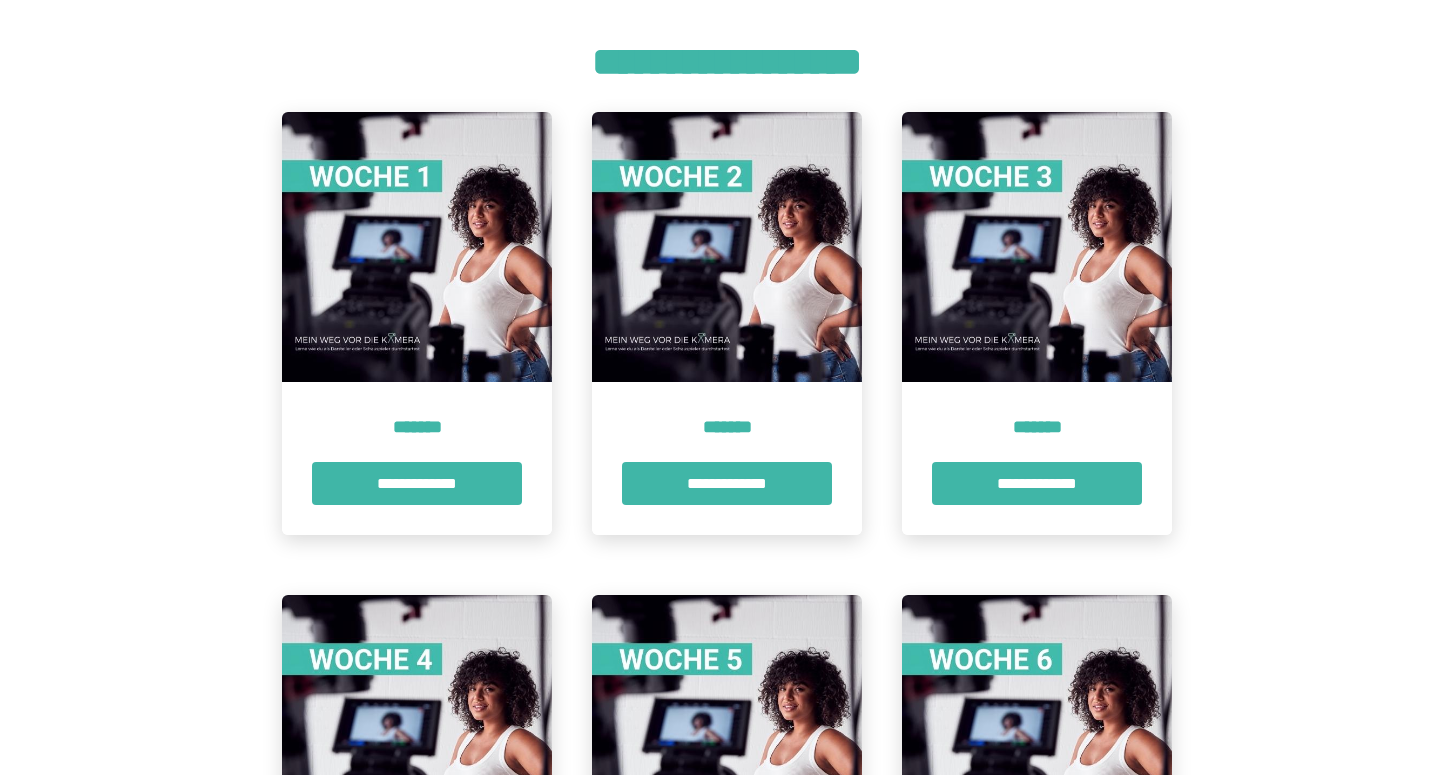 scroll, scrollTop: 411, scrollLeft: 0, axis: vertical 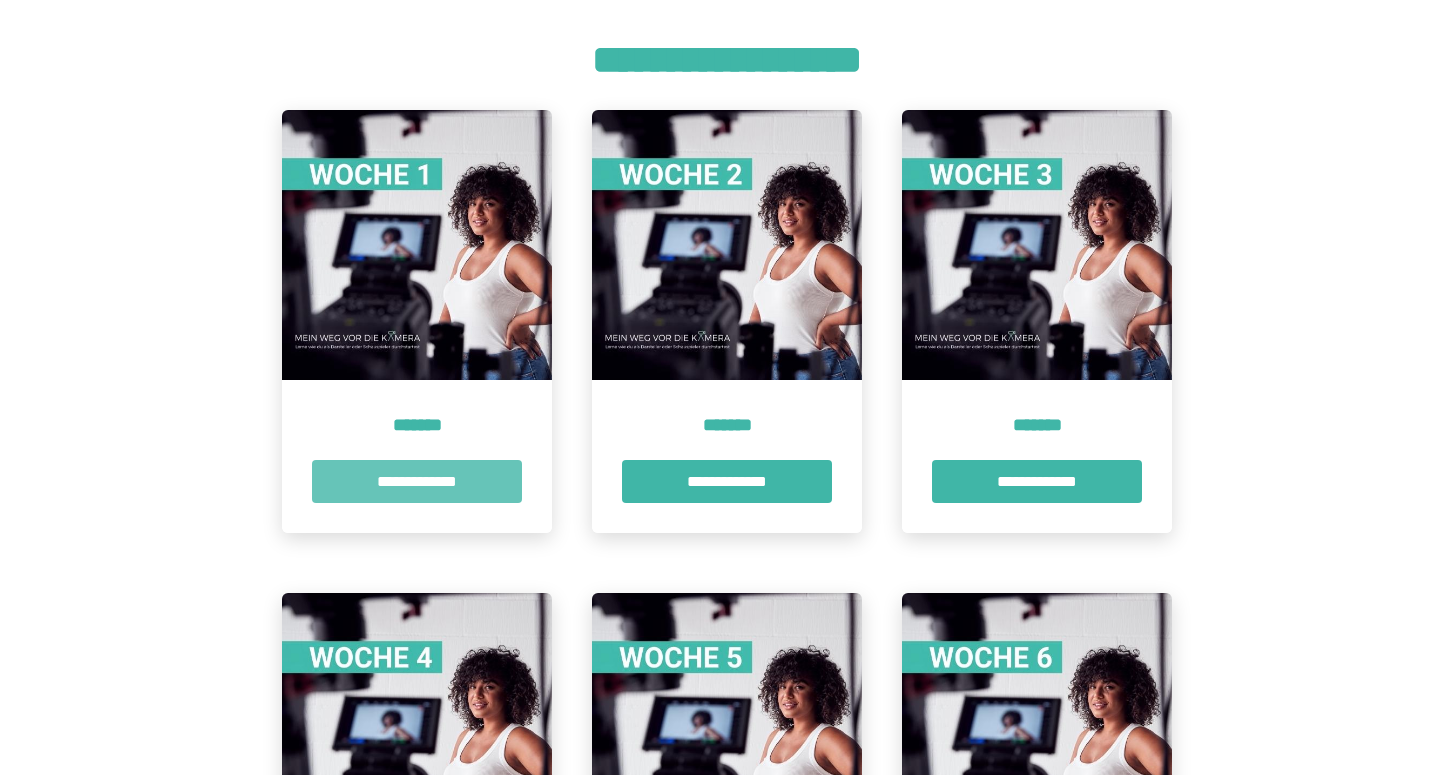 click on "**********" at bounding box center (417, 481) 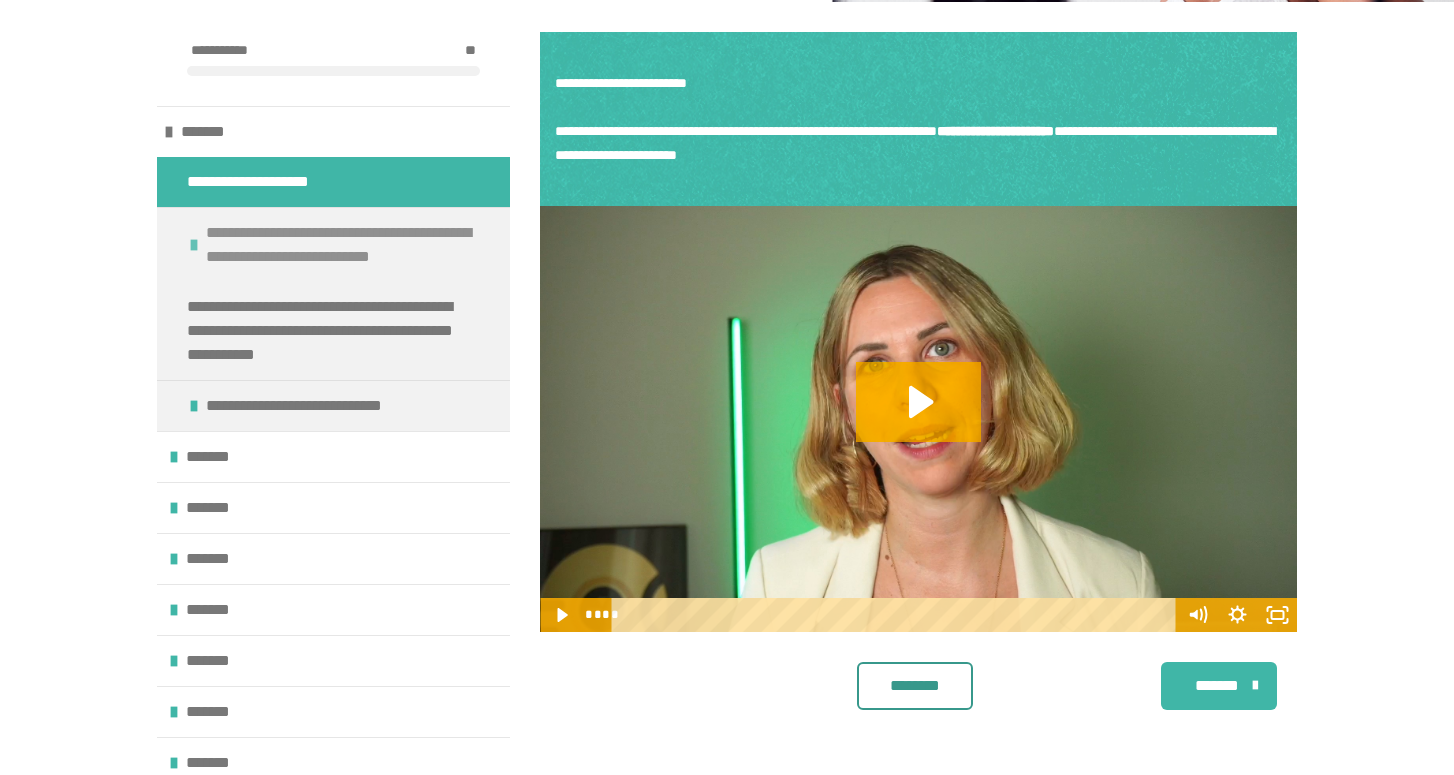 scroll, scrollTop: 372, scrollLeft: 0, axis: vertical 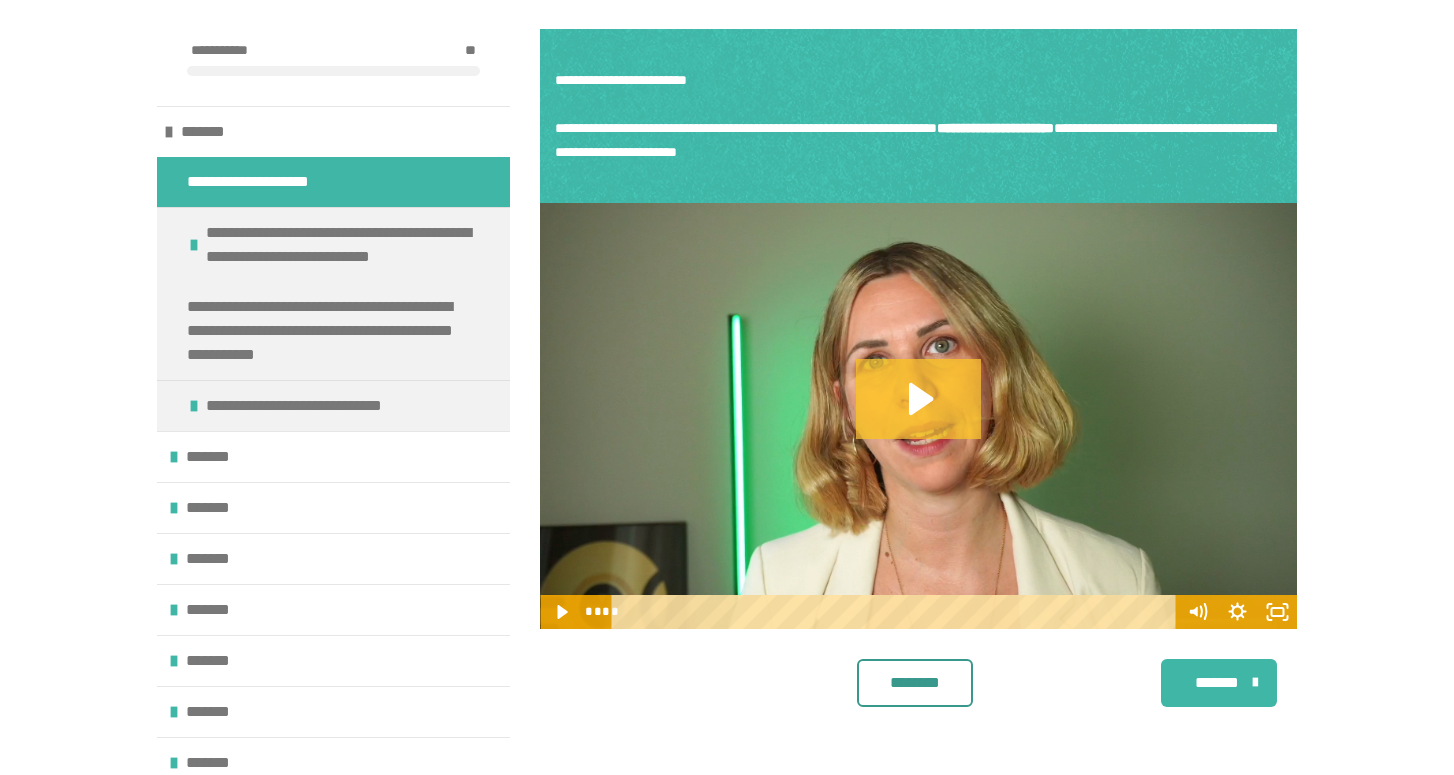click 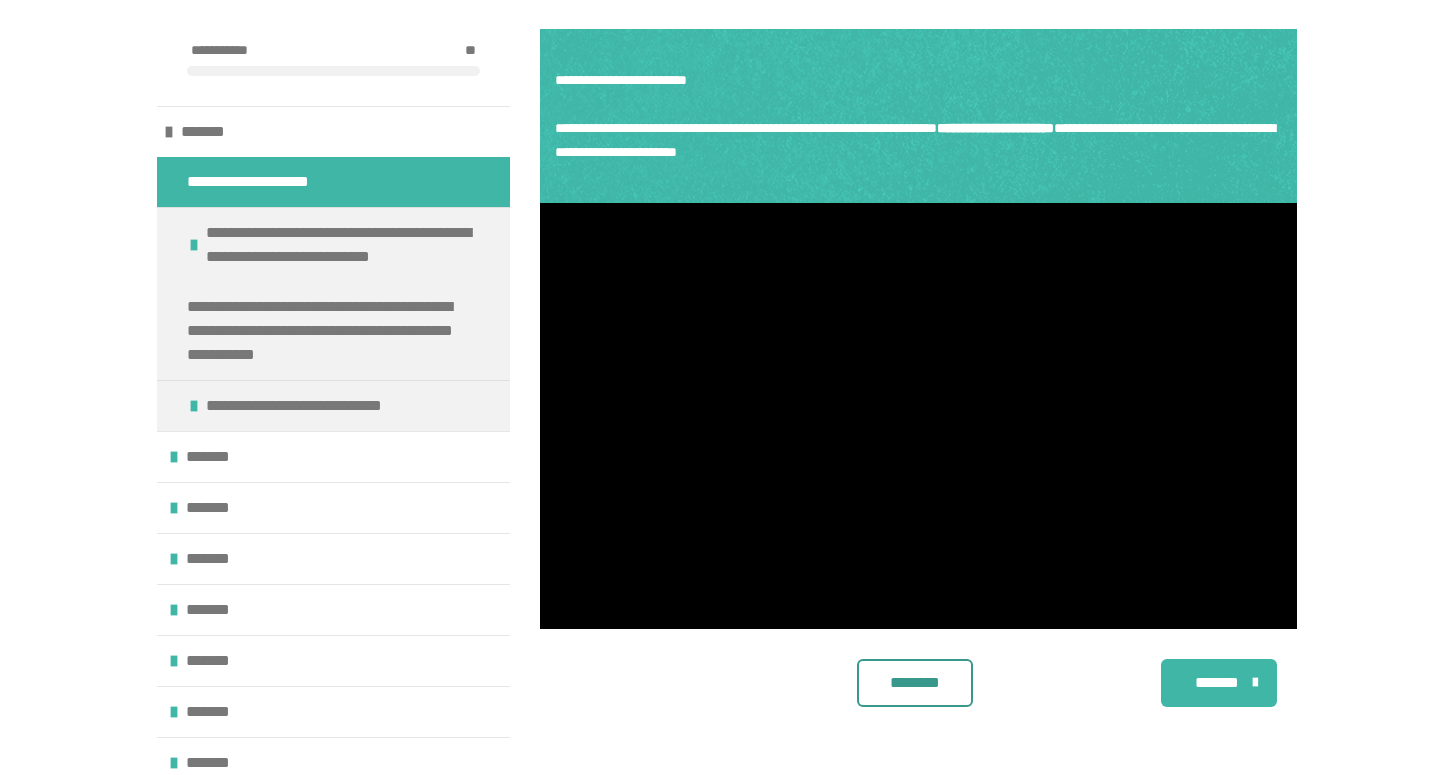 click on "*******" at bounding box center (1217, 683) 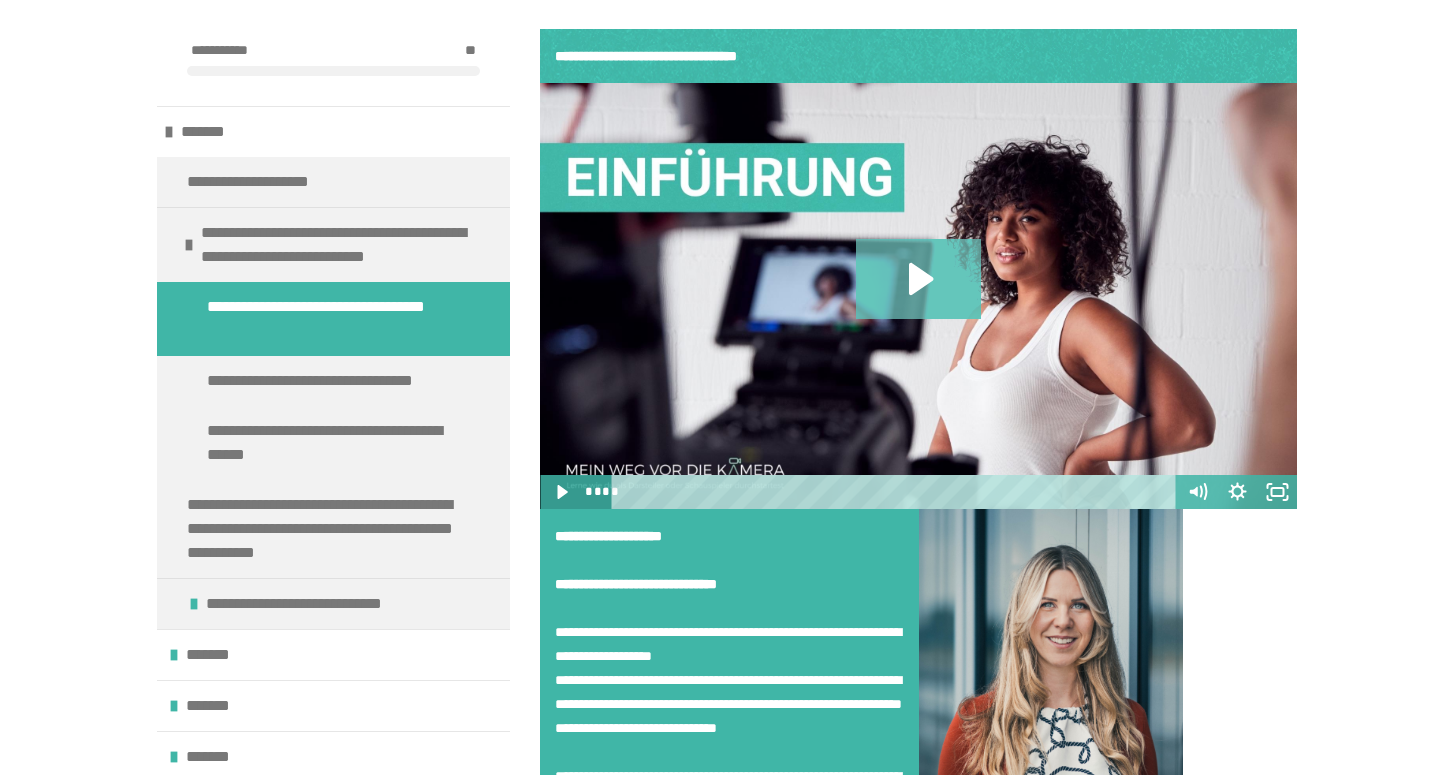 click 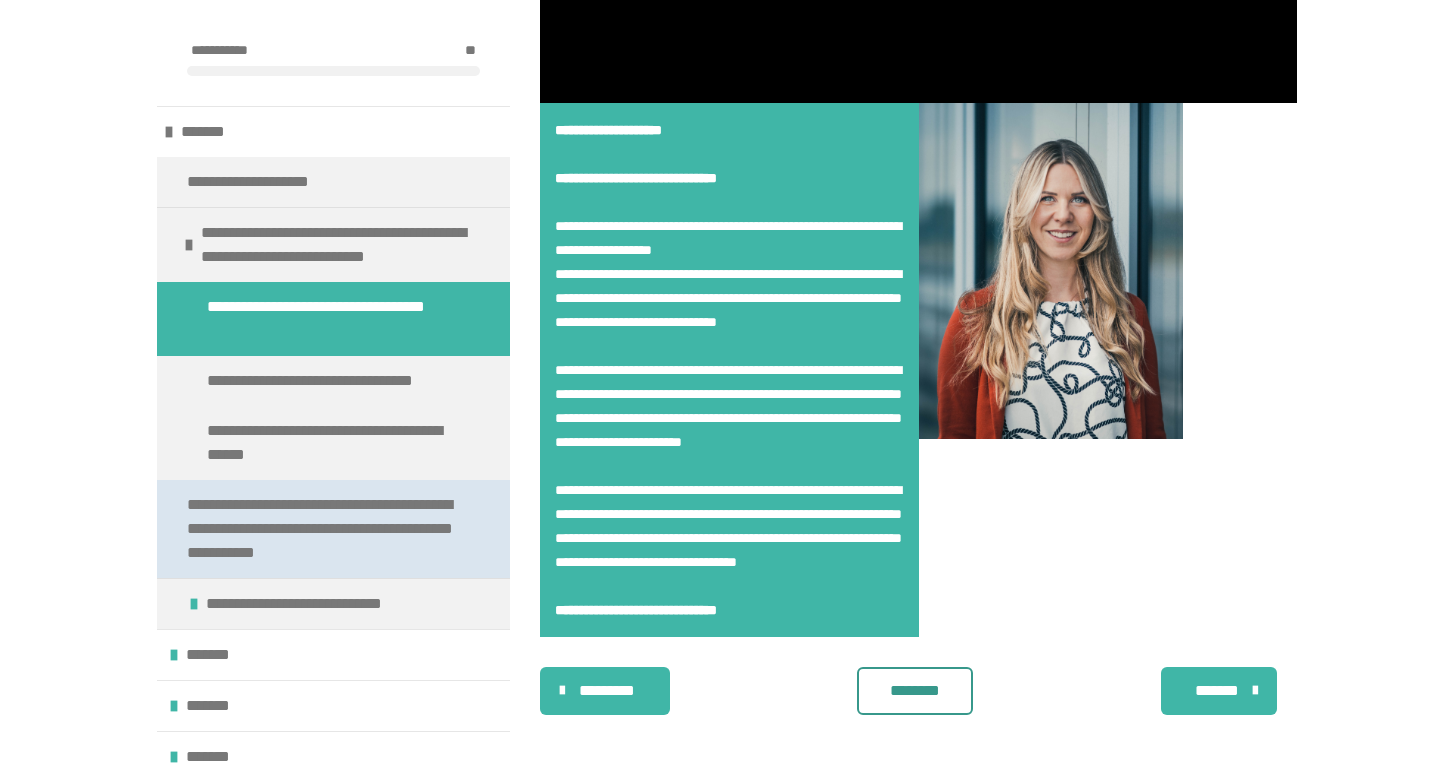 scroll, scrollTop: 874, scrollLeft: 0, axis: vertical 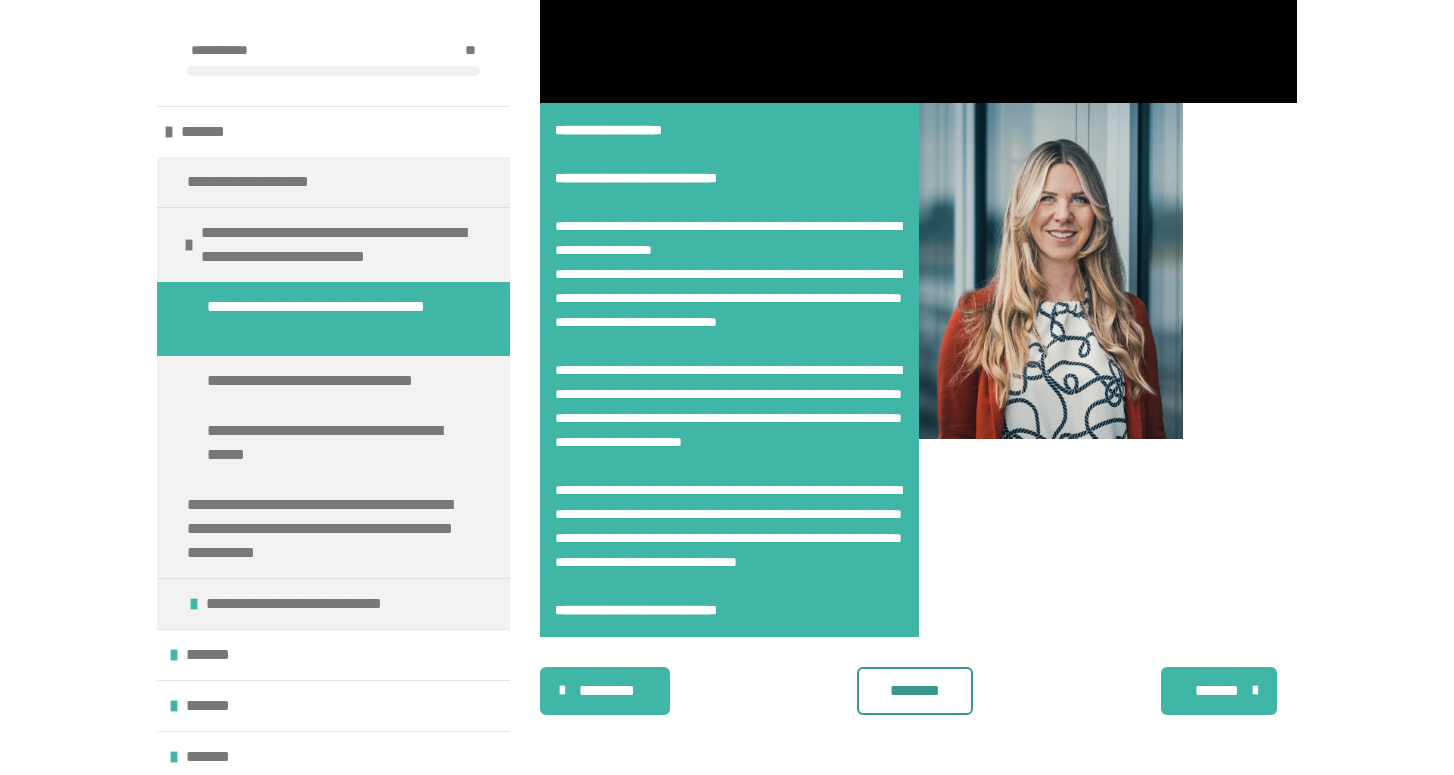 click on "*******" at bounding box center (1217, 691) 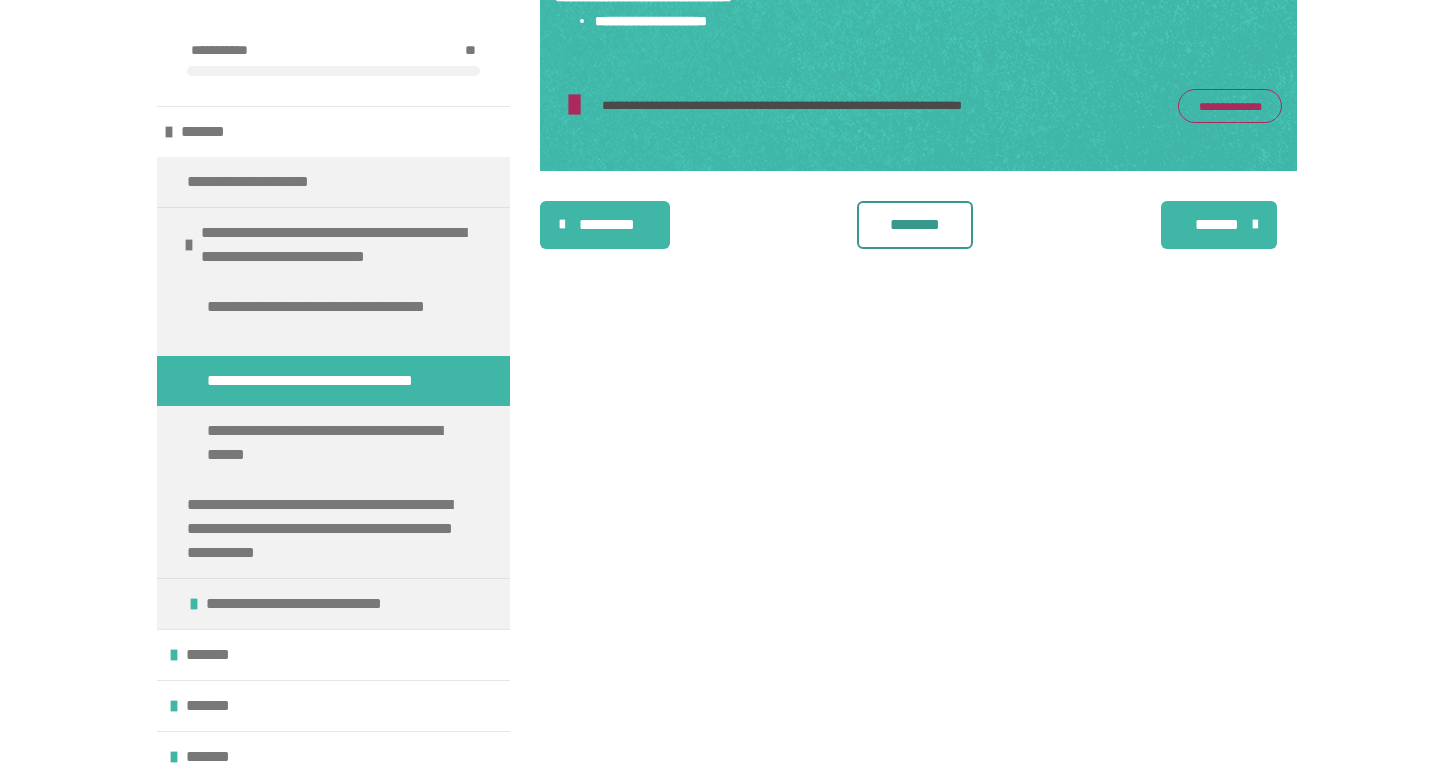 scroll, scrollTop: 431, scrollLeft: 0, axis: vertical 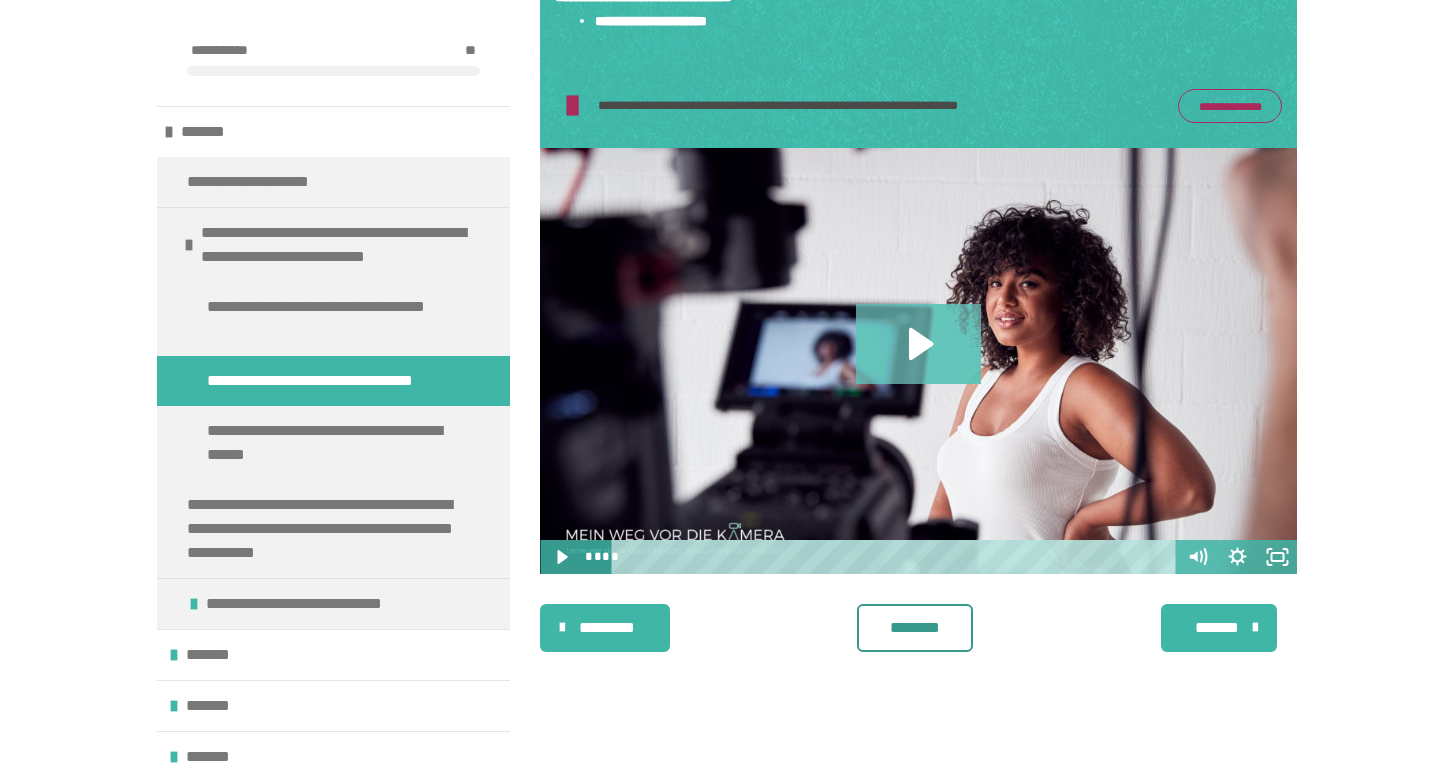 click 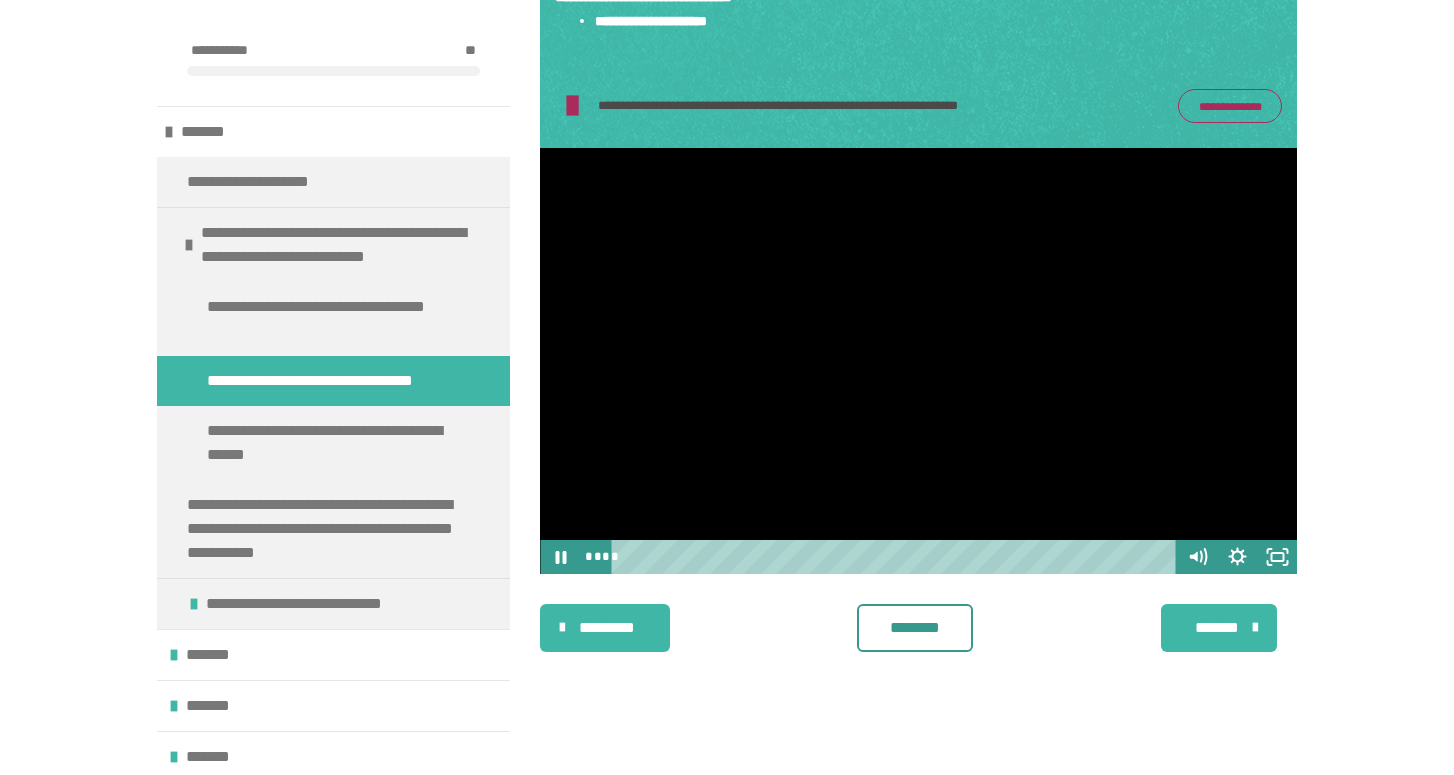 scroll, scrollTop: 431, scrollLeft: 0, axis: vertical 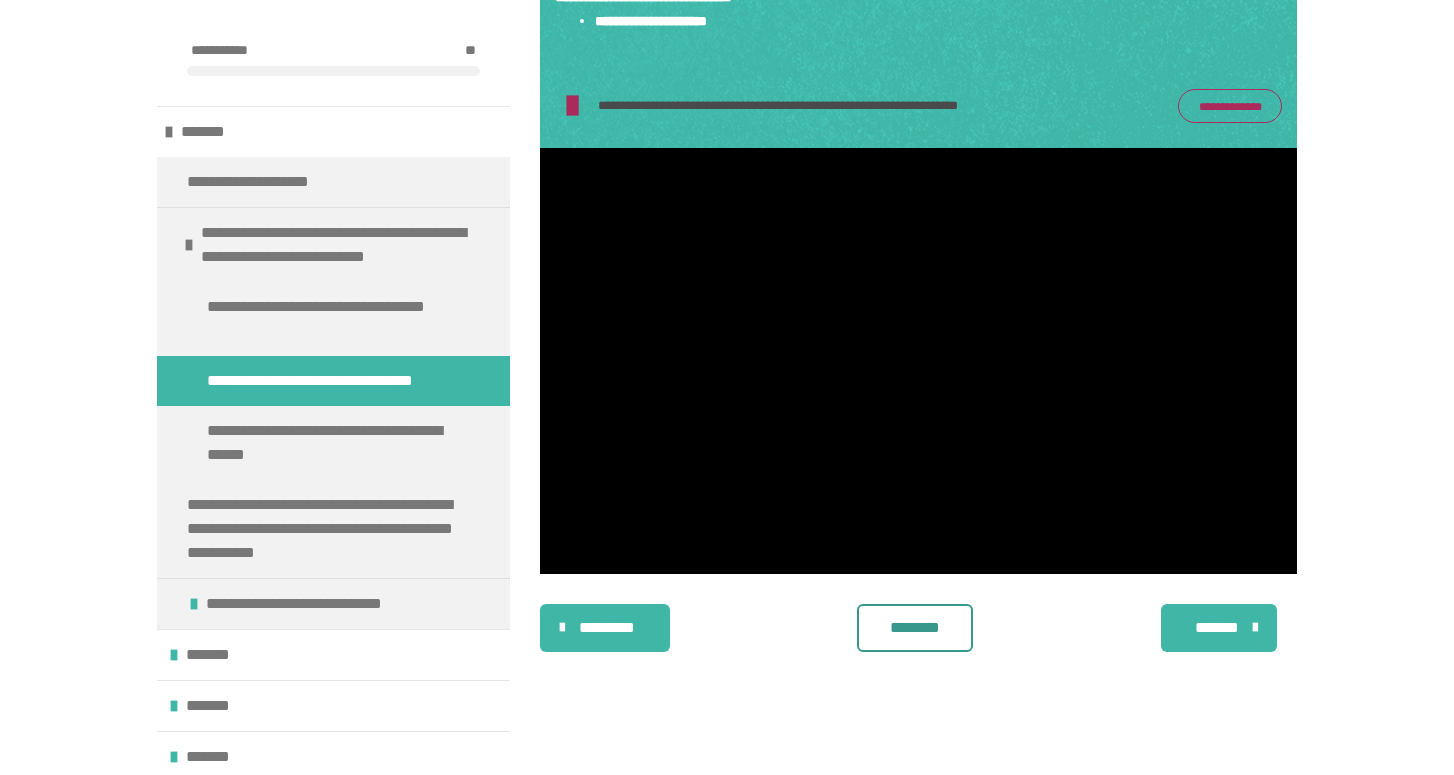 click on "**********" at bounding box center (1230, 106) 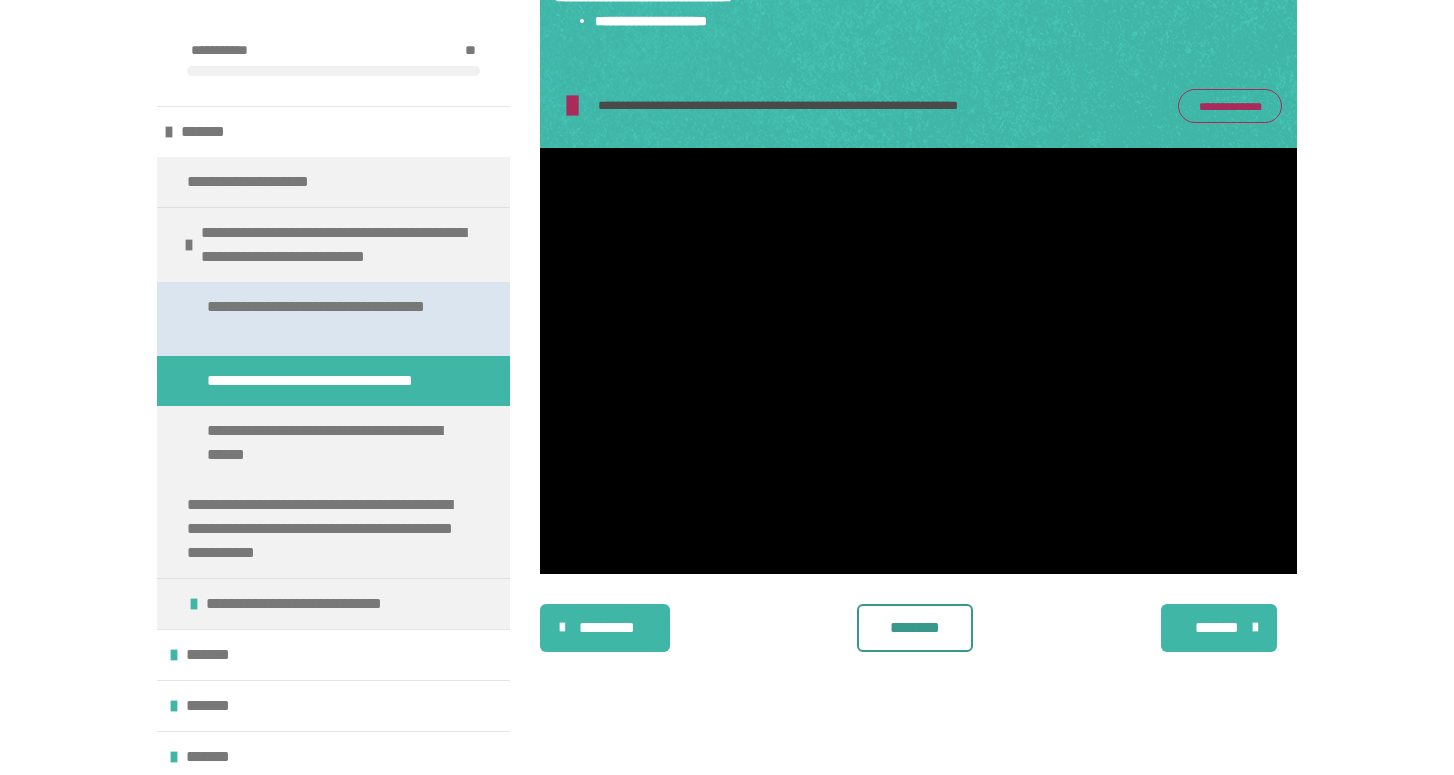 click on "**********" at bounding box center [335, 319] 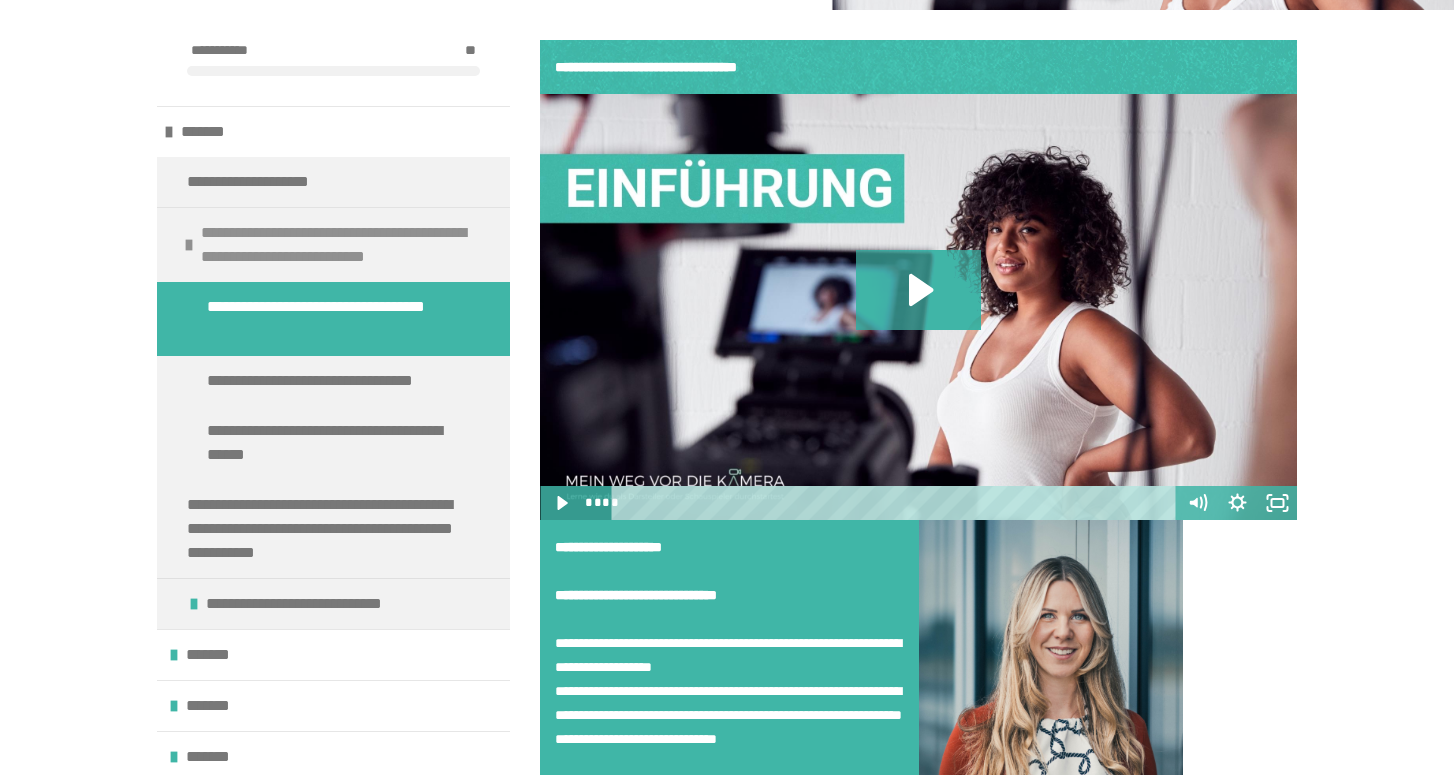 click on "**********" at bounding box center [348, 245] 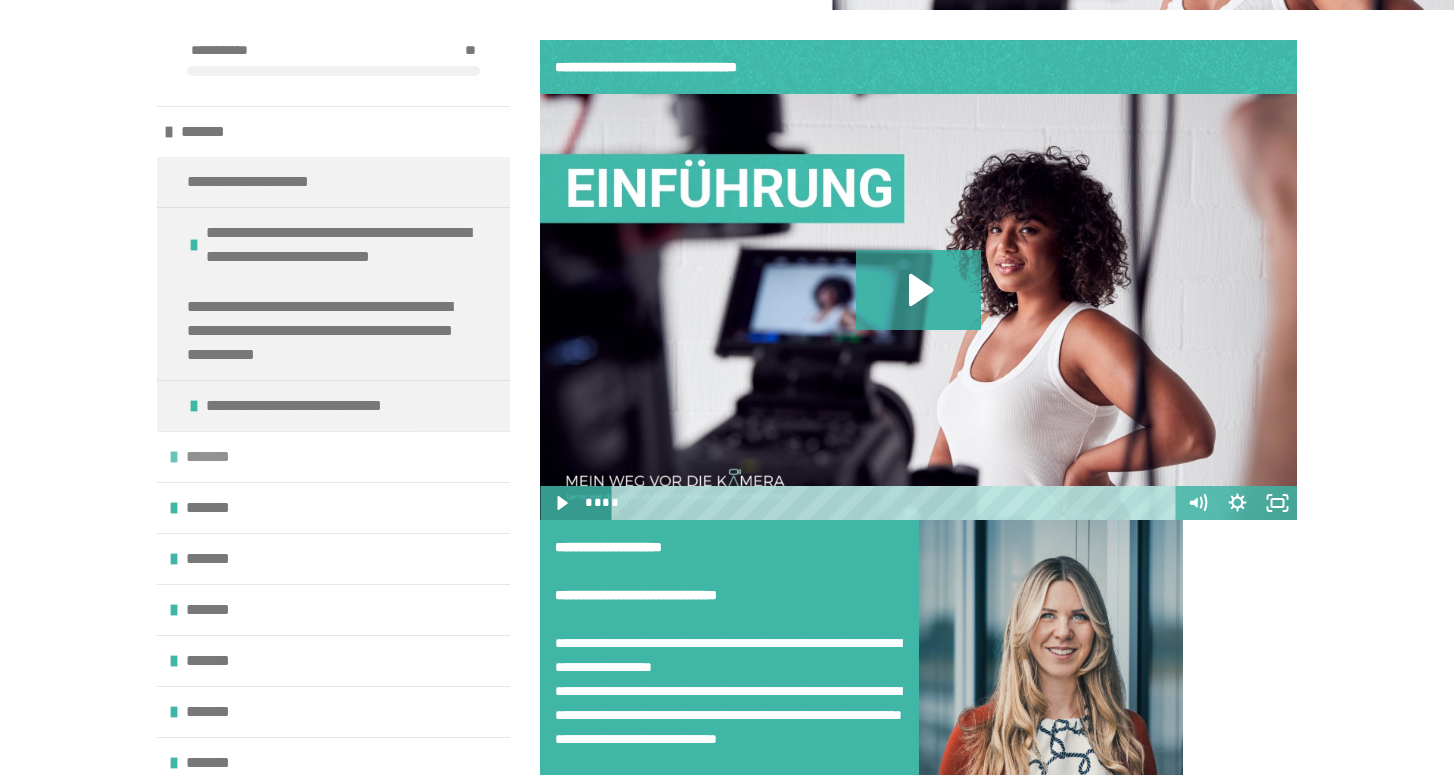 click on "*******" at bounding box center (333, 456) 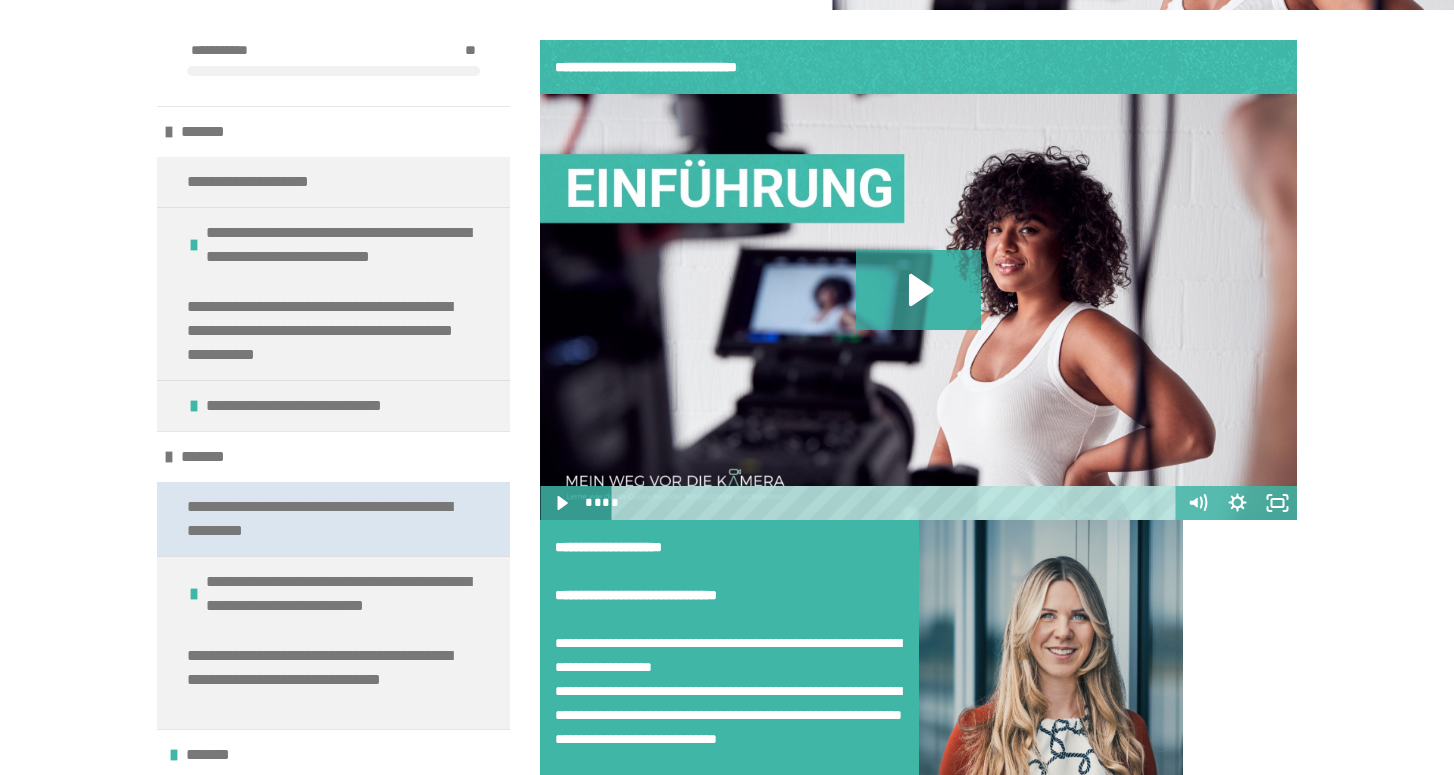 scroll, scrollTop: 87, scrollLeft: 0, axis: vertical 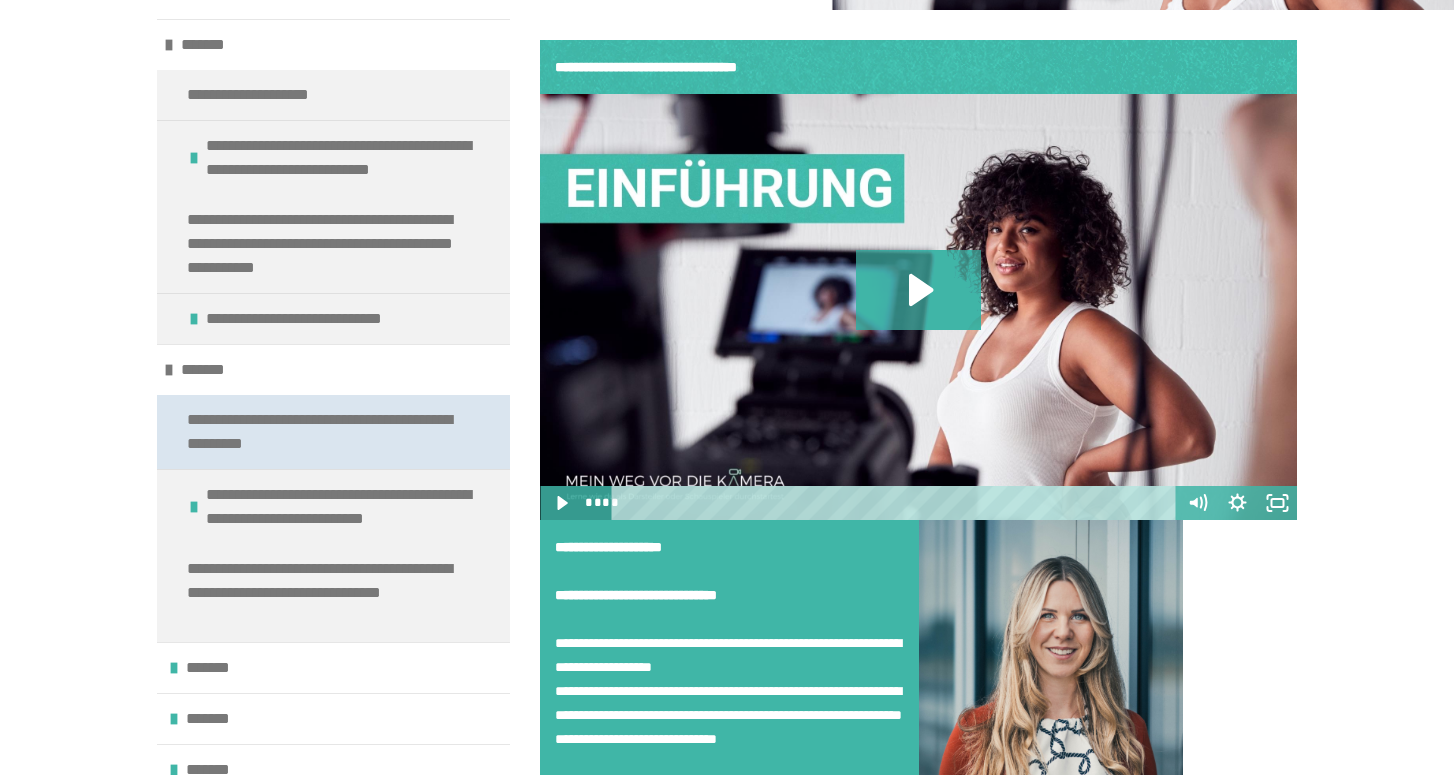click on "**********" at bounding box center (325, 432) 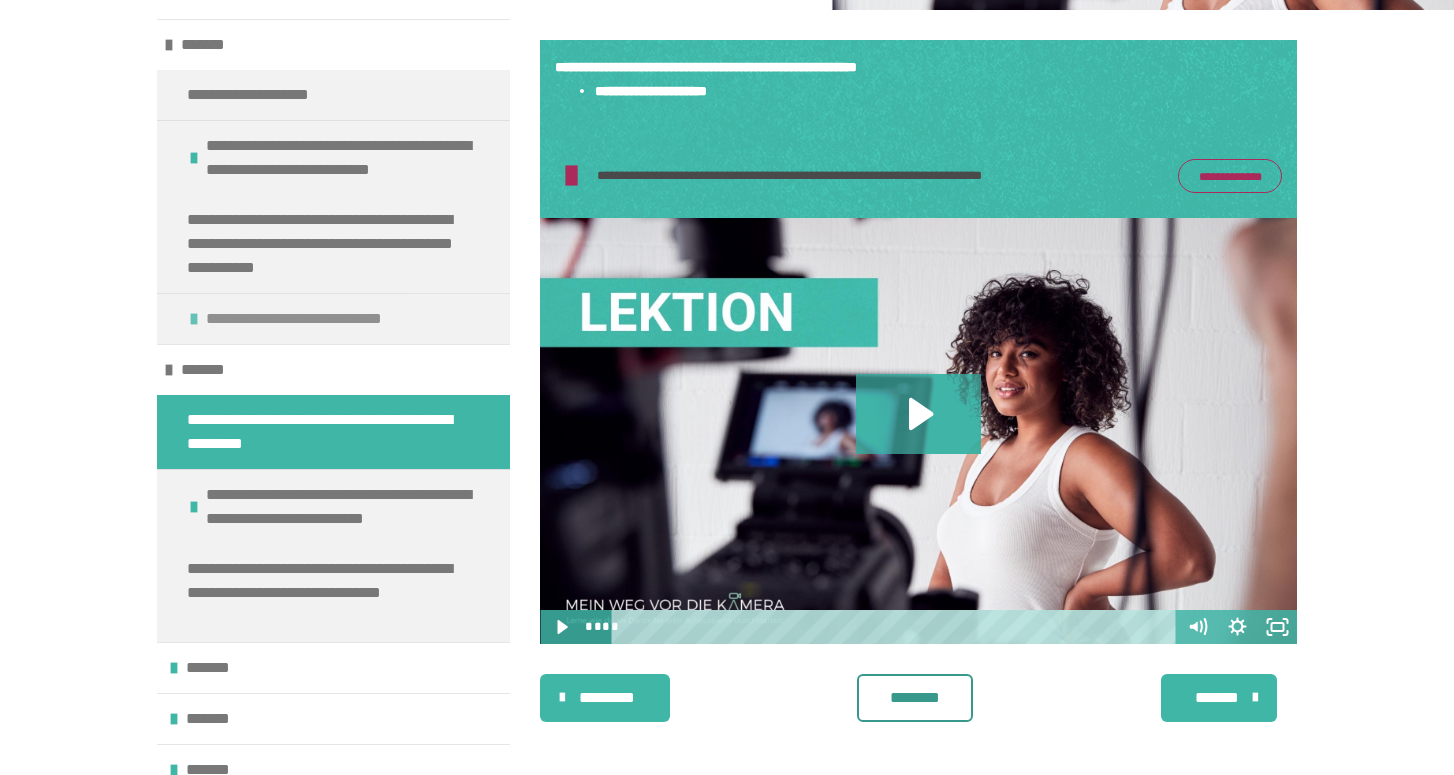 click on "**********" at bounding box center (305, 319) 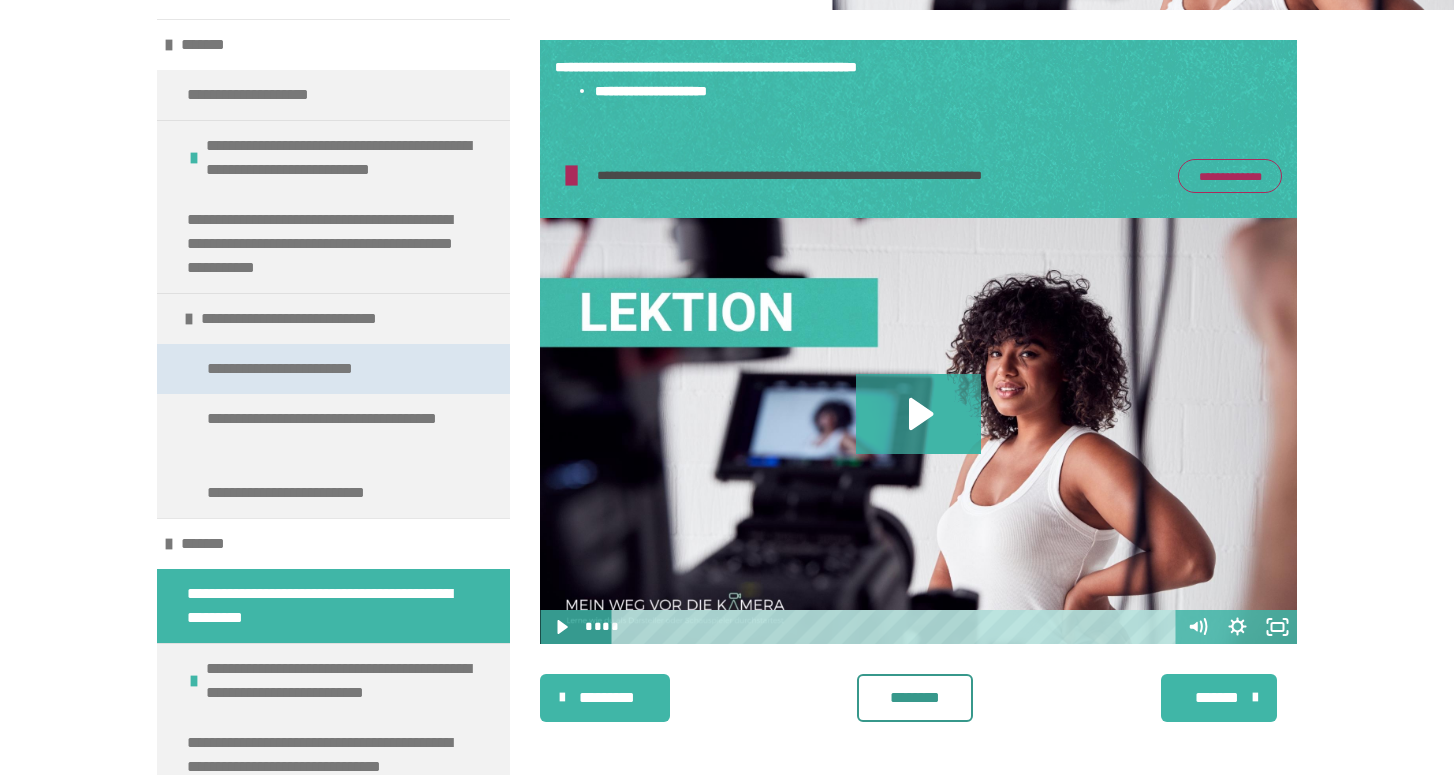 click on "**********" at bounding box center [289, 369] 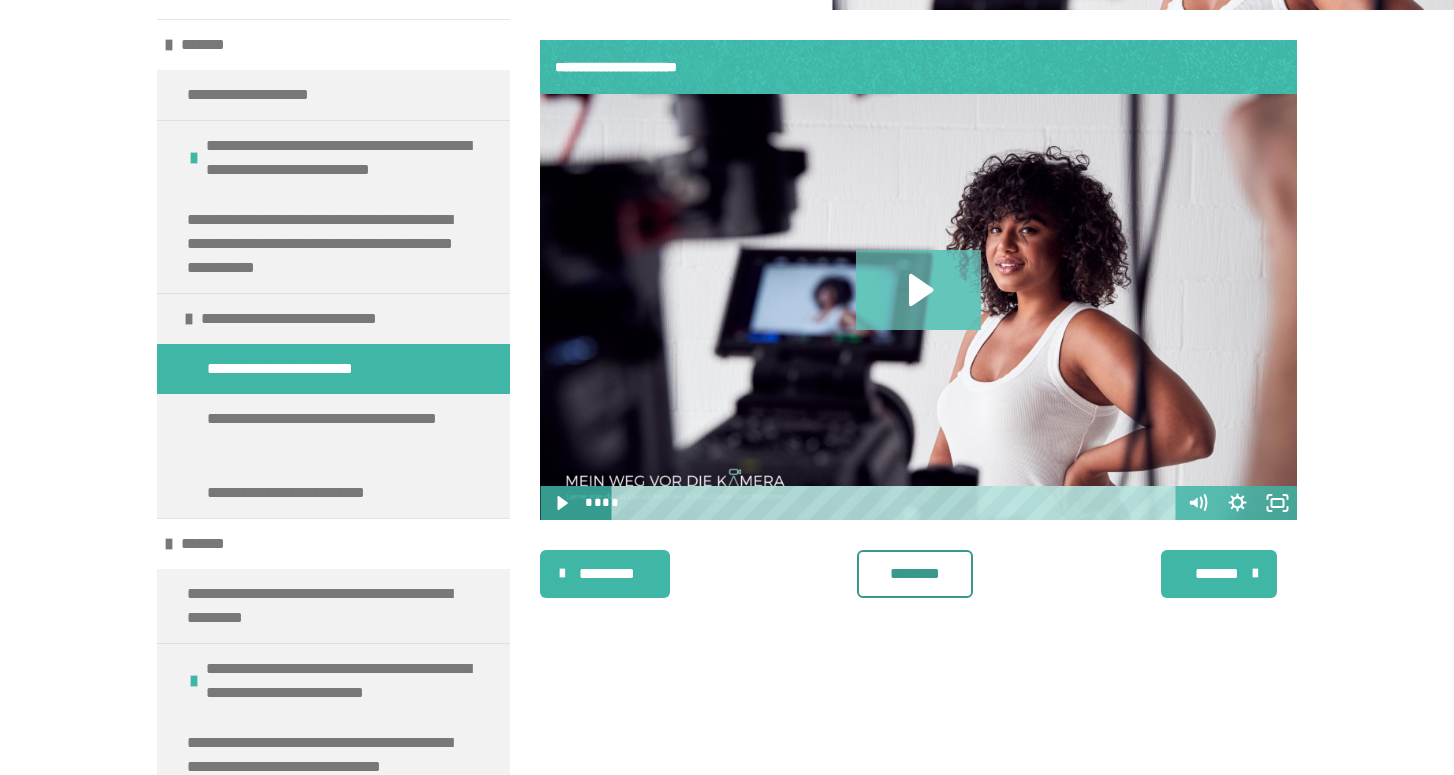 click 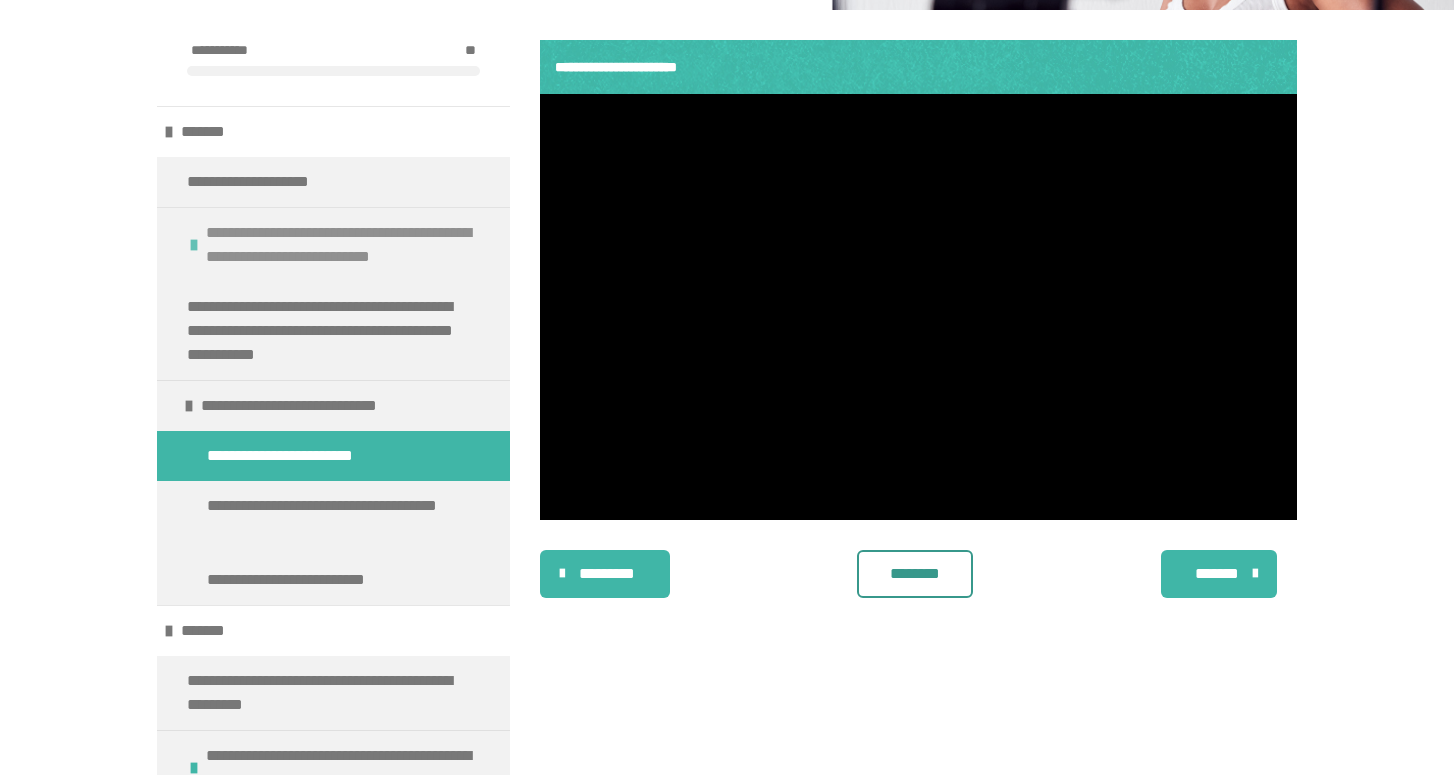 scroll, scrollTop: 0, scrollLeft: 0, axis: both 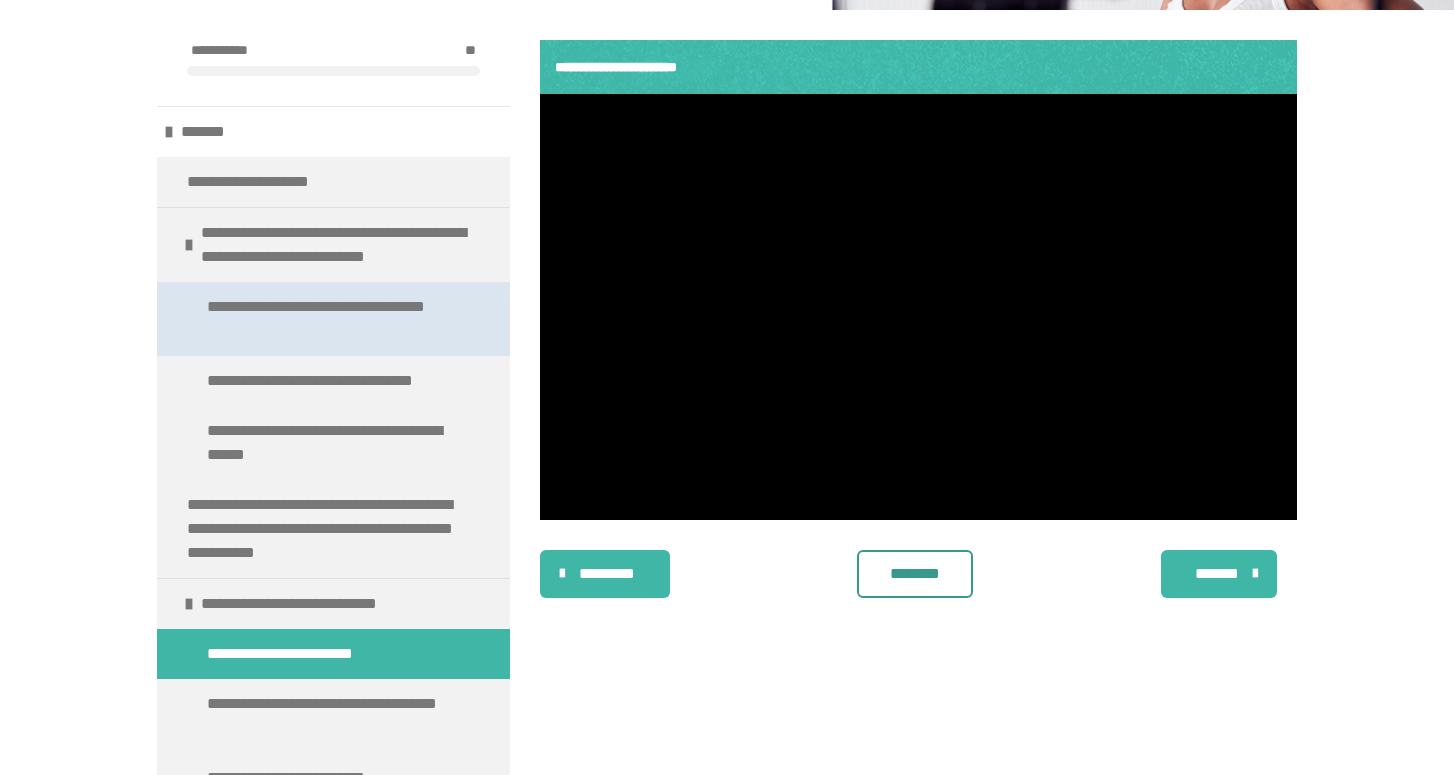 click on "**********" at bounding box center (335, 319) 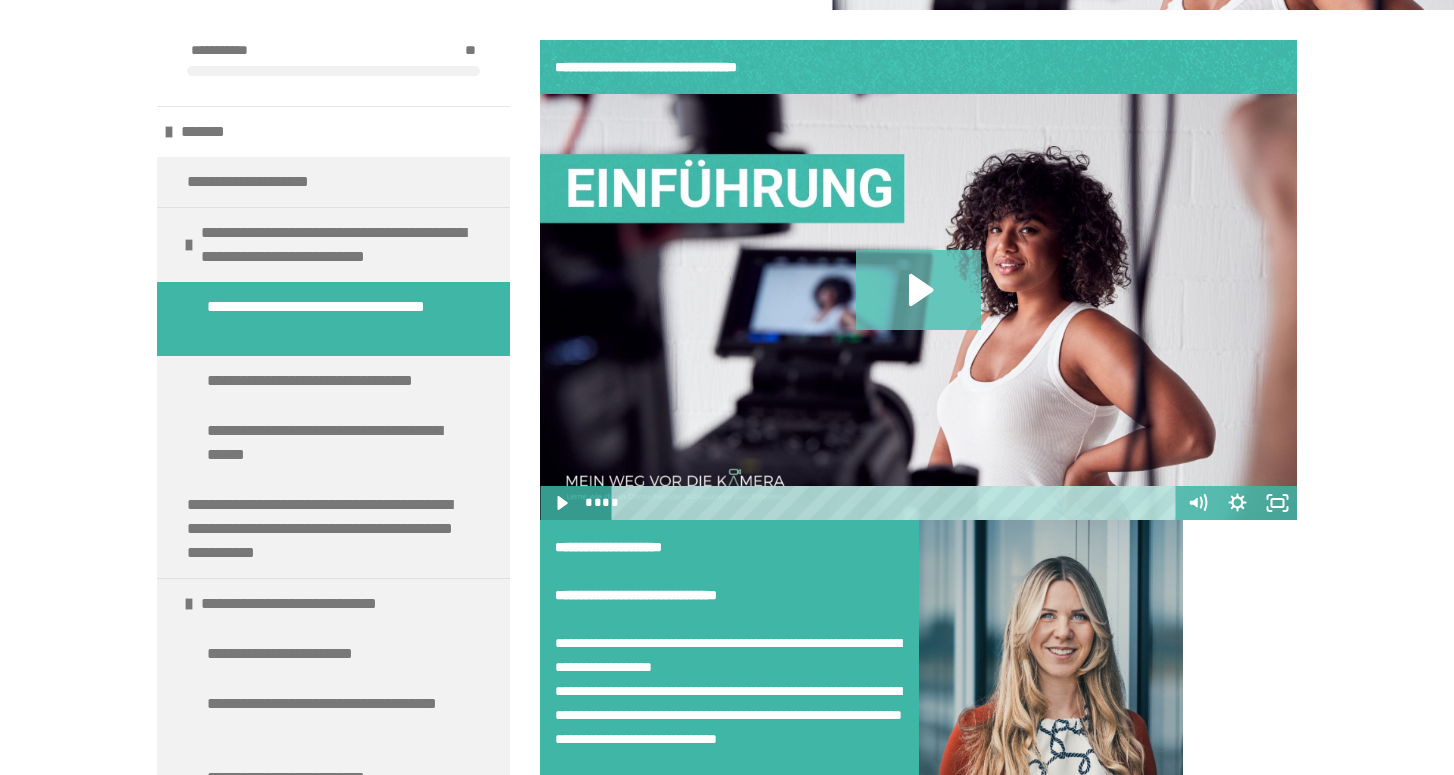 click 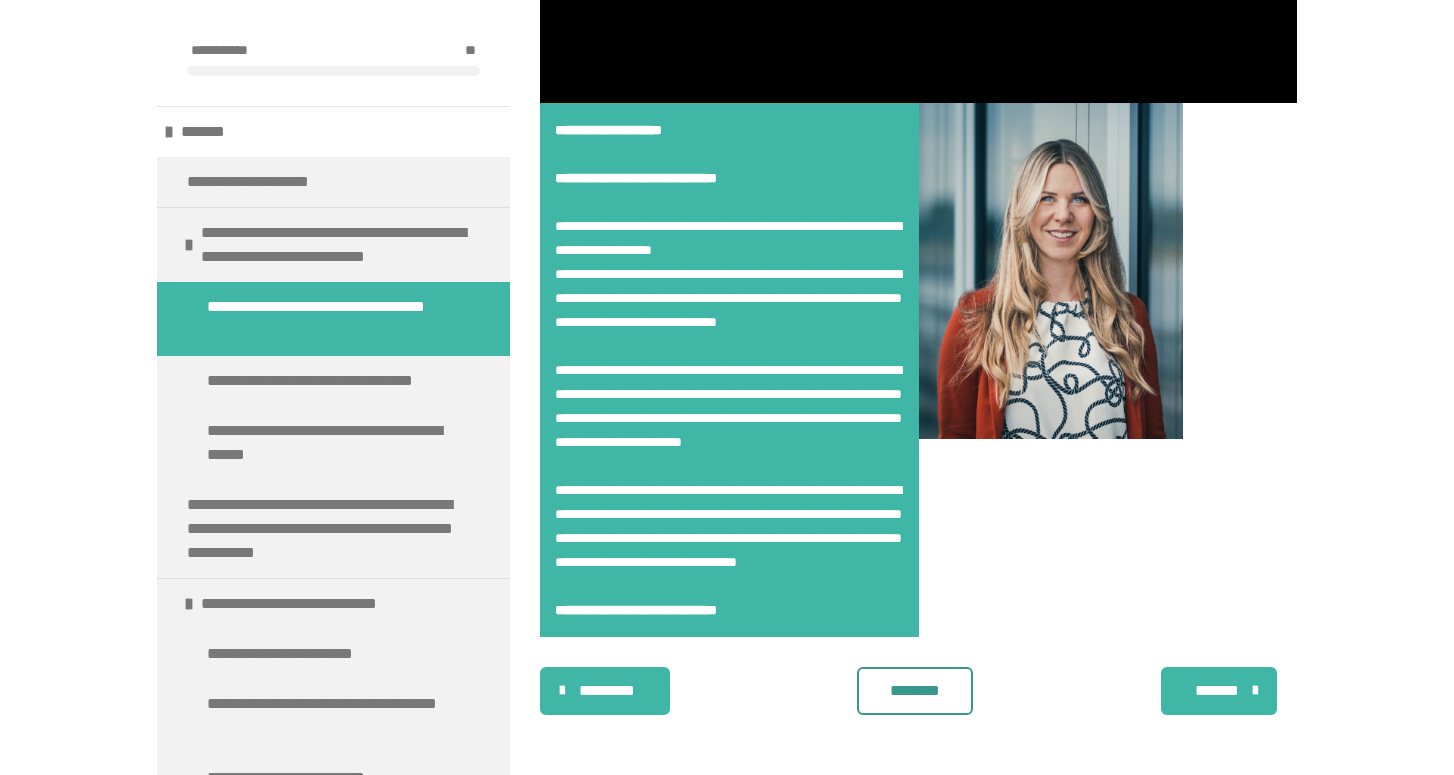 scroll, scrollTop: 874, scrollLeft: 0, axis: vertical 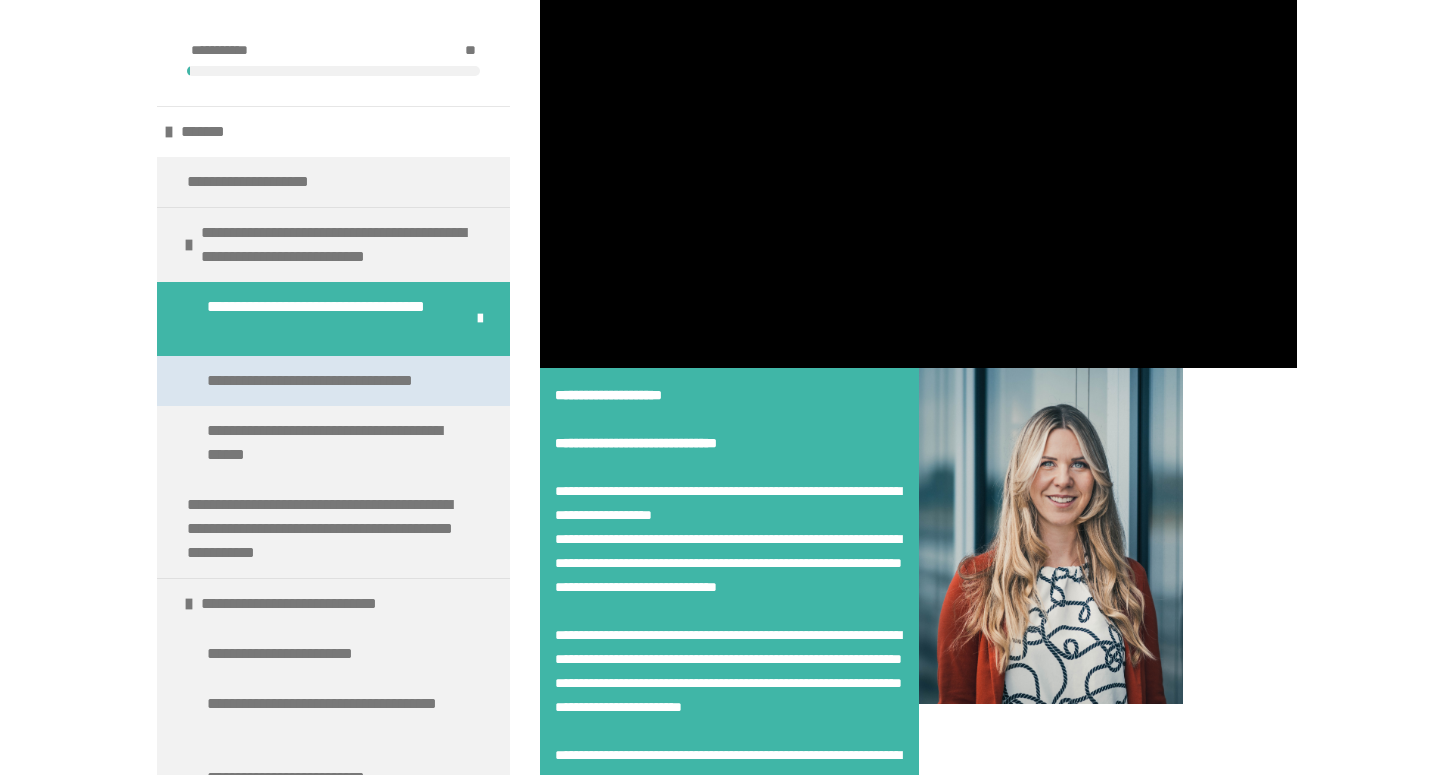 click on "**********" at bounding box center (330, 381) 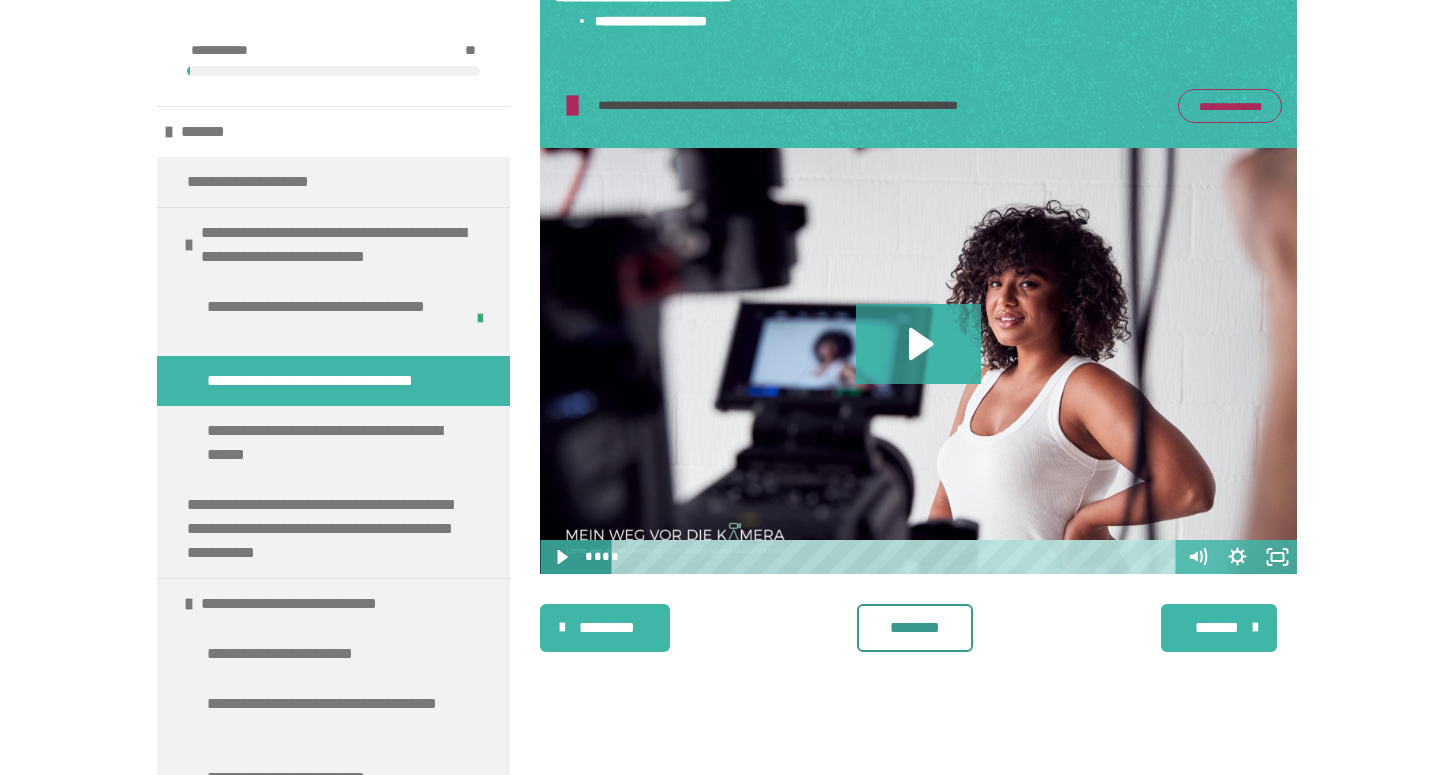 scroll, scrollTop: 431, scrollLeft: 0, axis: vertical 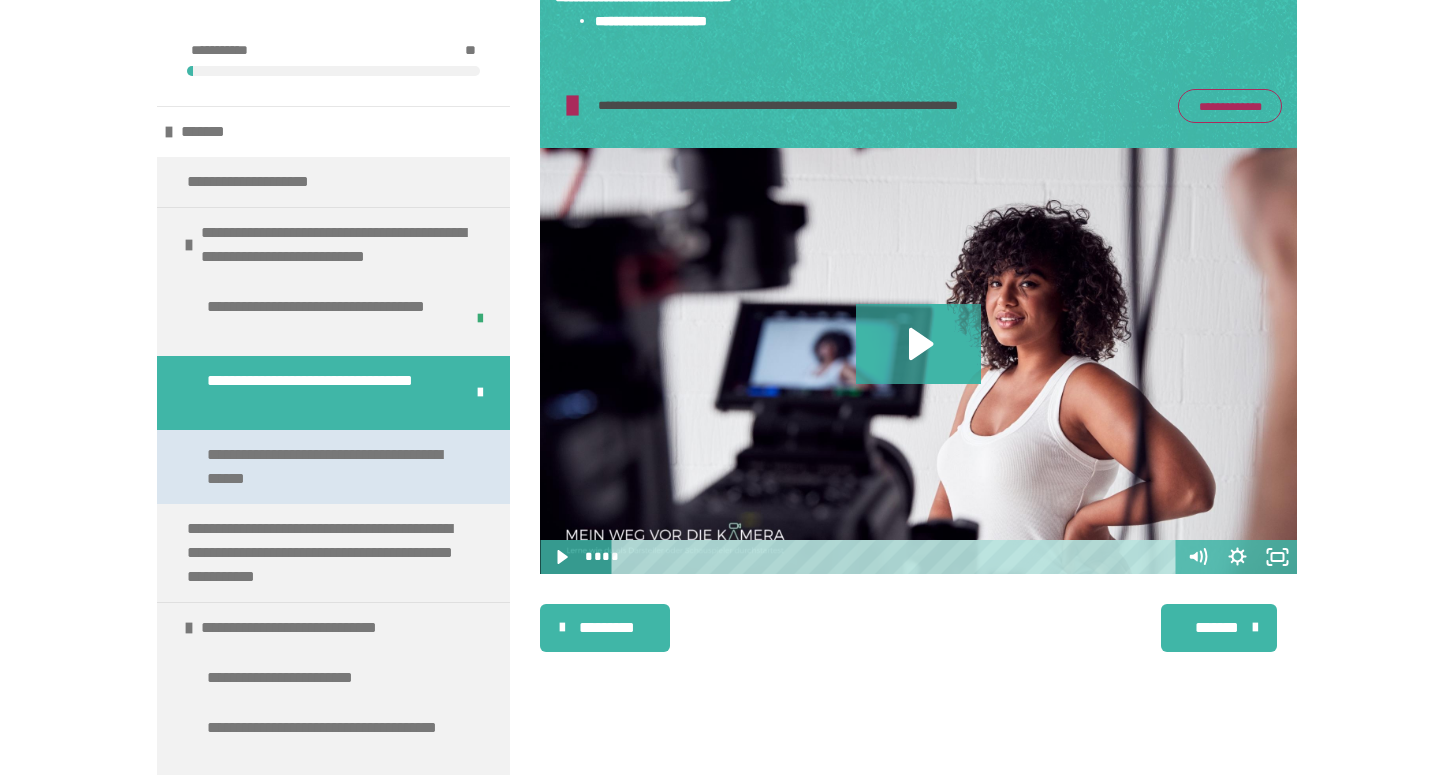 click on "**********" at bounding box center [335, 467] 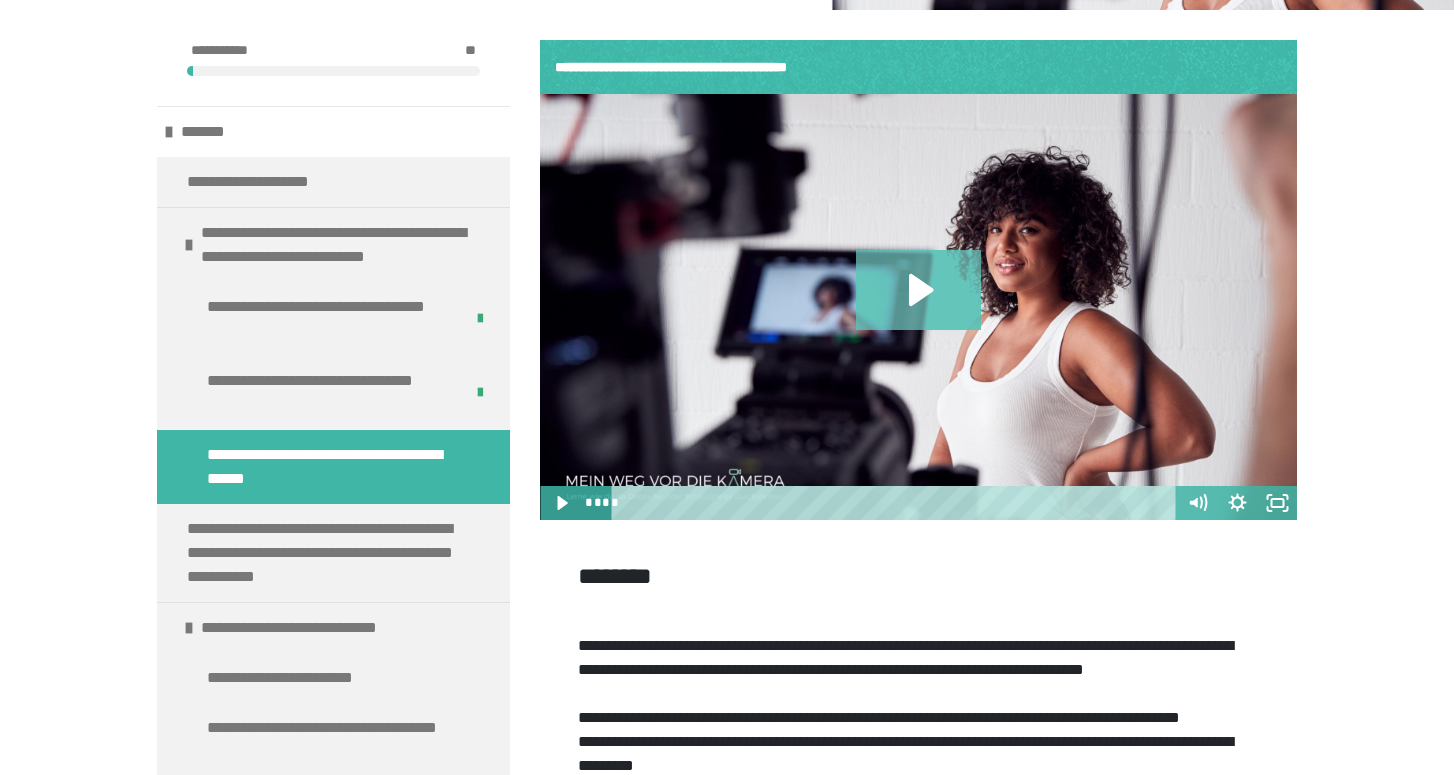 click 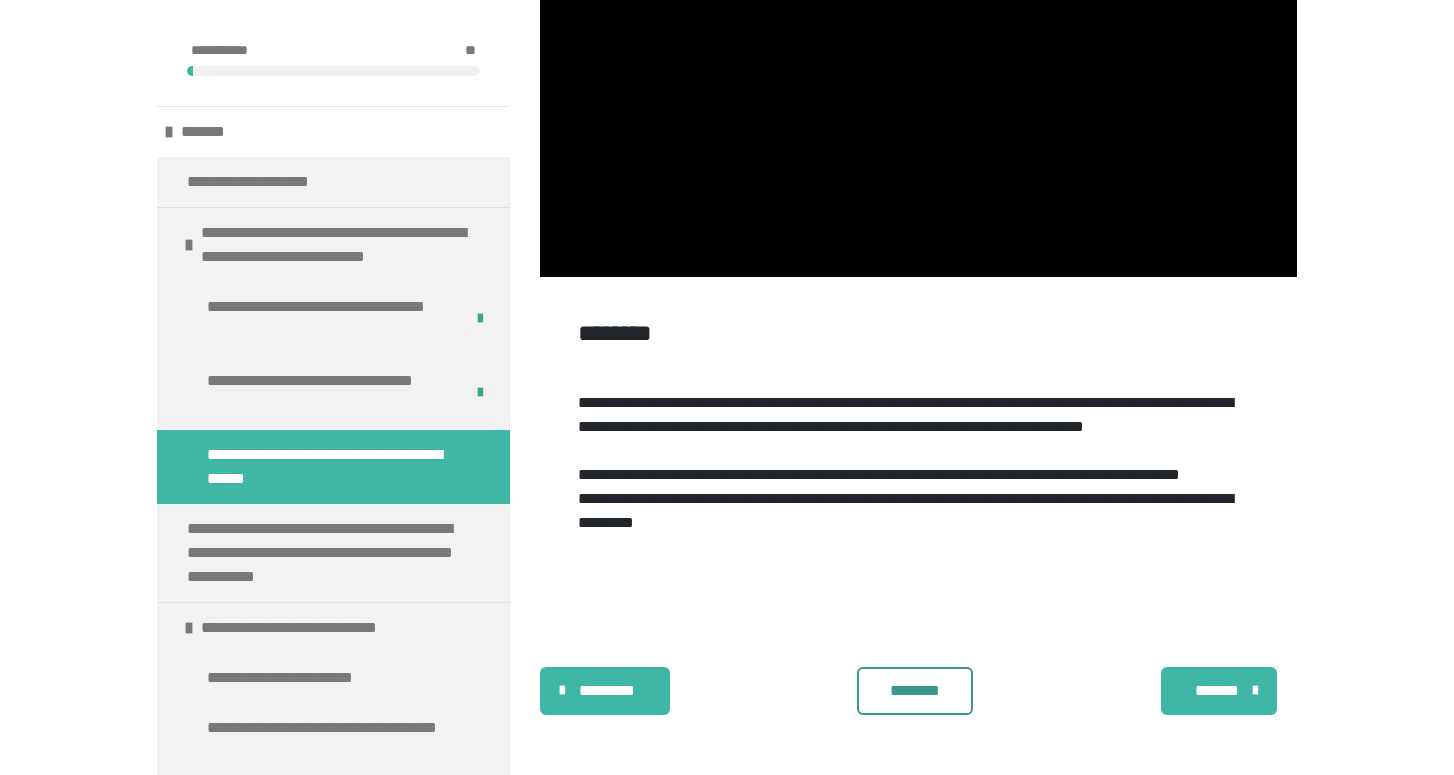 scroll, scrollTop: 604, scrollLeft: 0, axis: vertical 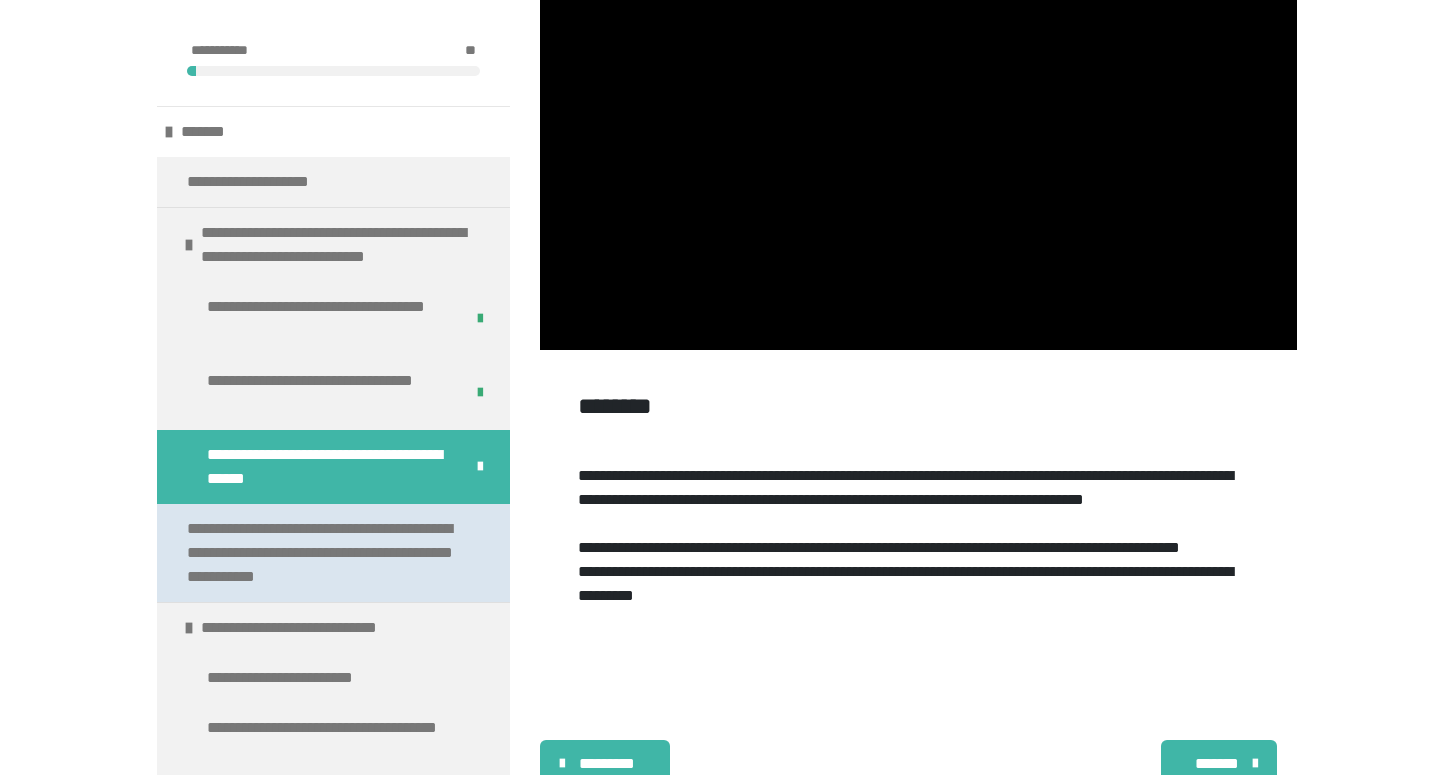 click on "**********" at bounding box center (325, 553) 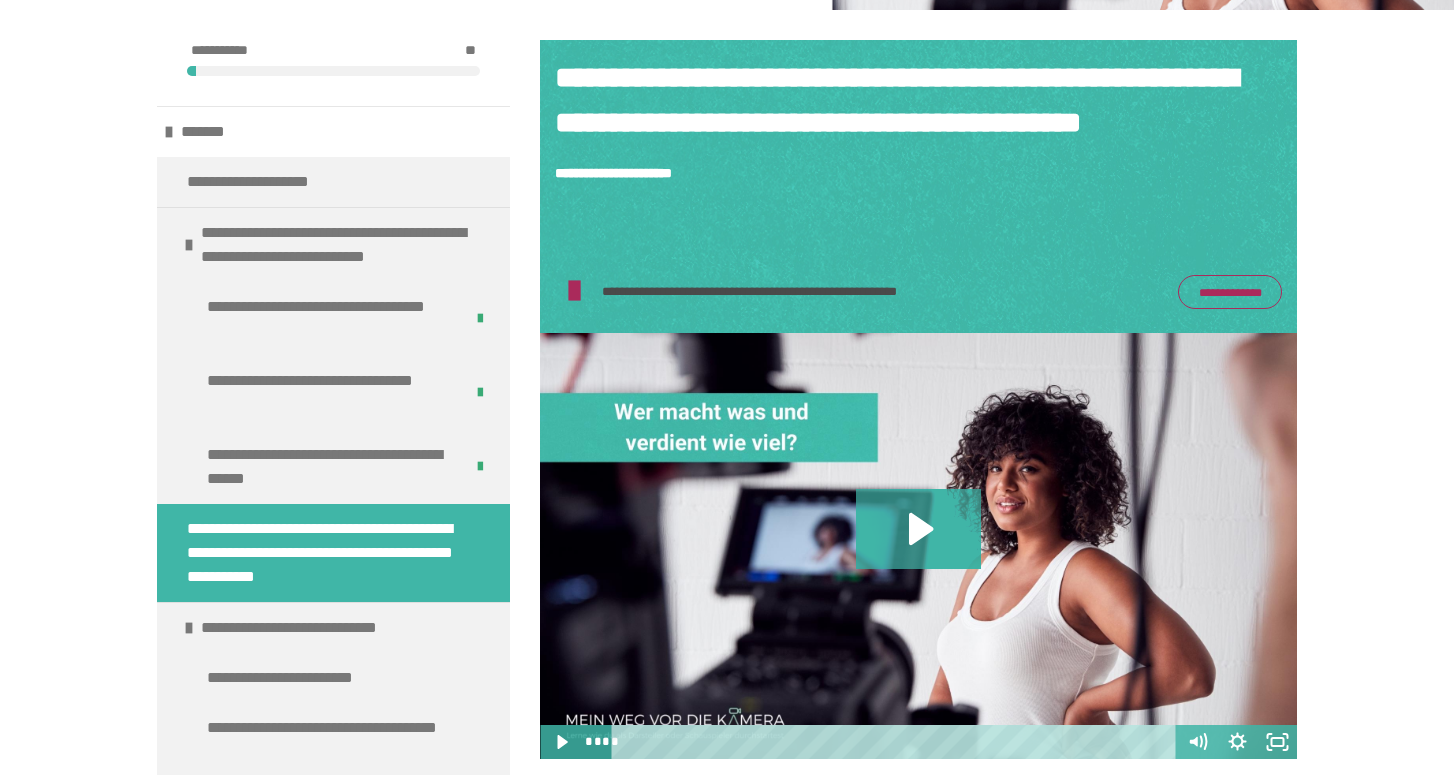 click on "**********" at bounding box center (1230, 292) 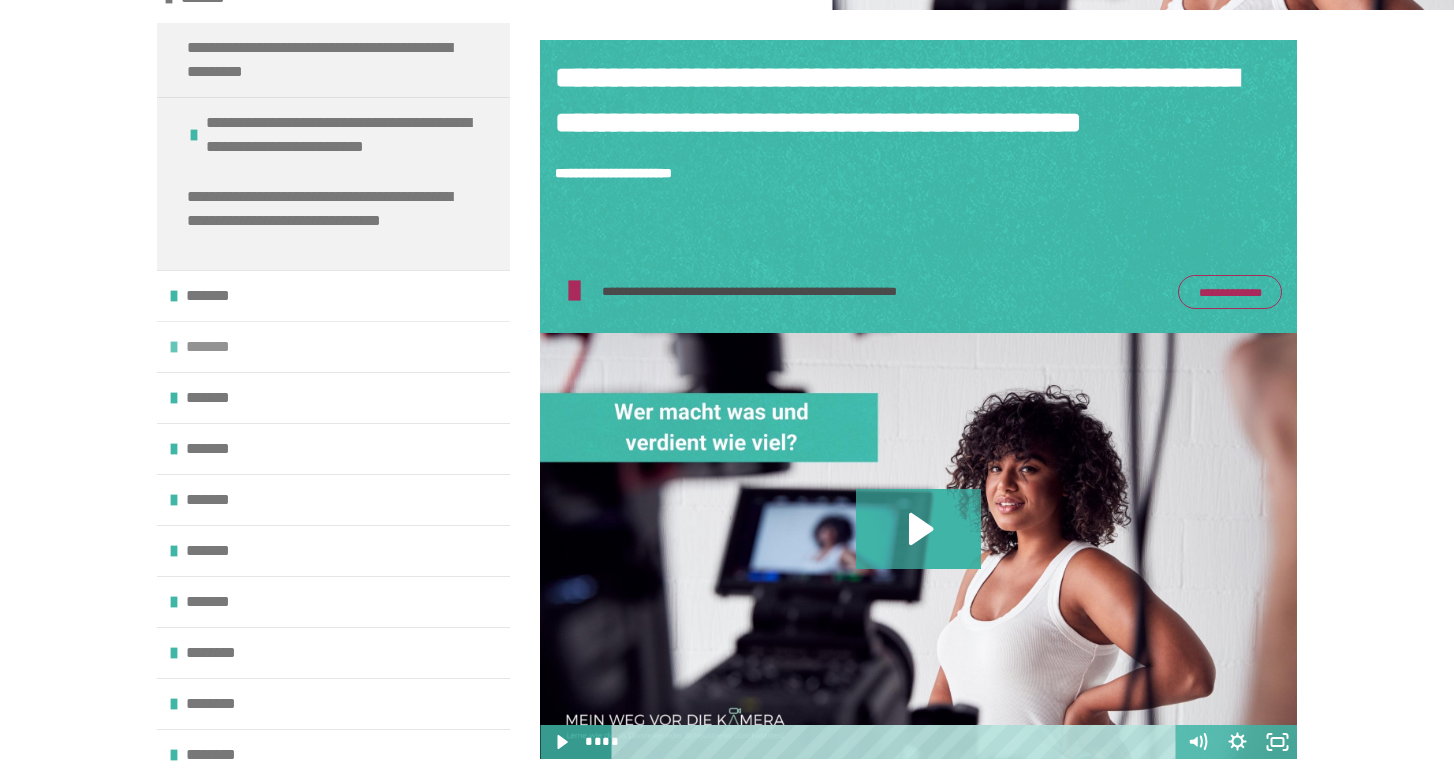 scroll, scrollTop: 855, scrollLeft: 0, axis: vertical 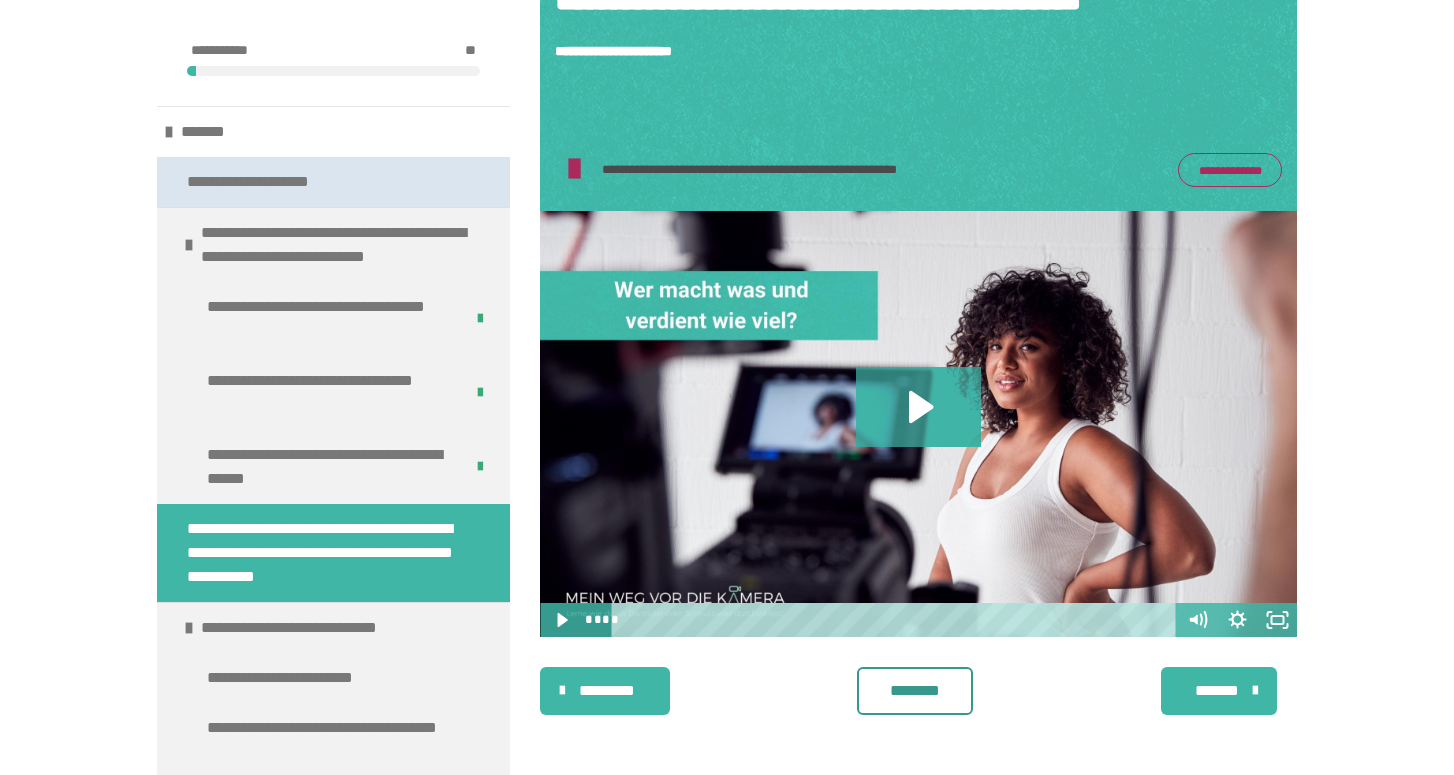 click on "**********" at bounding box center (264, 182) 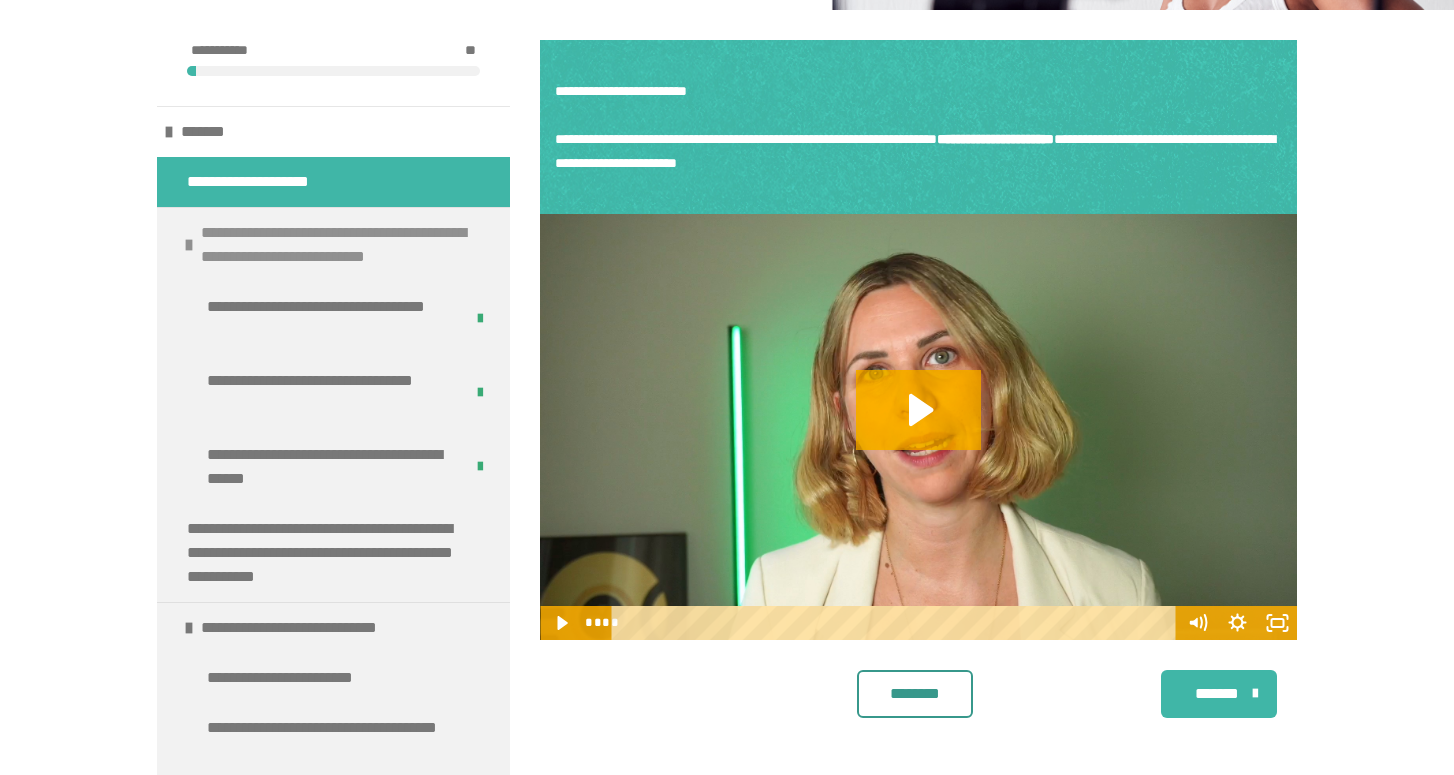 click on "**********" at bounding box center [348, 245] 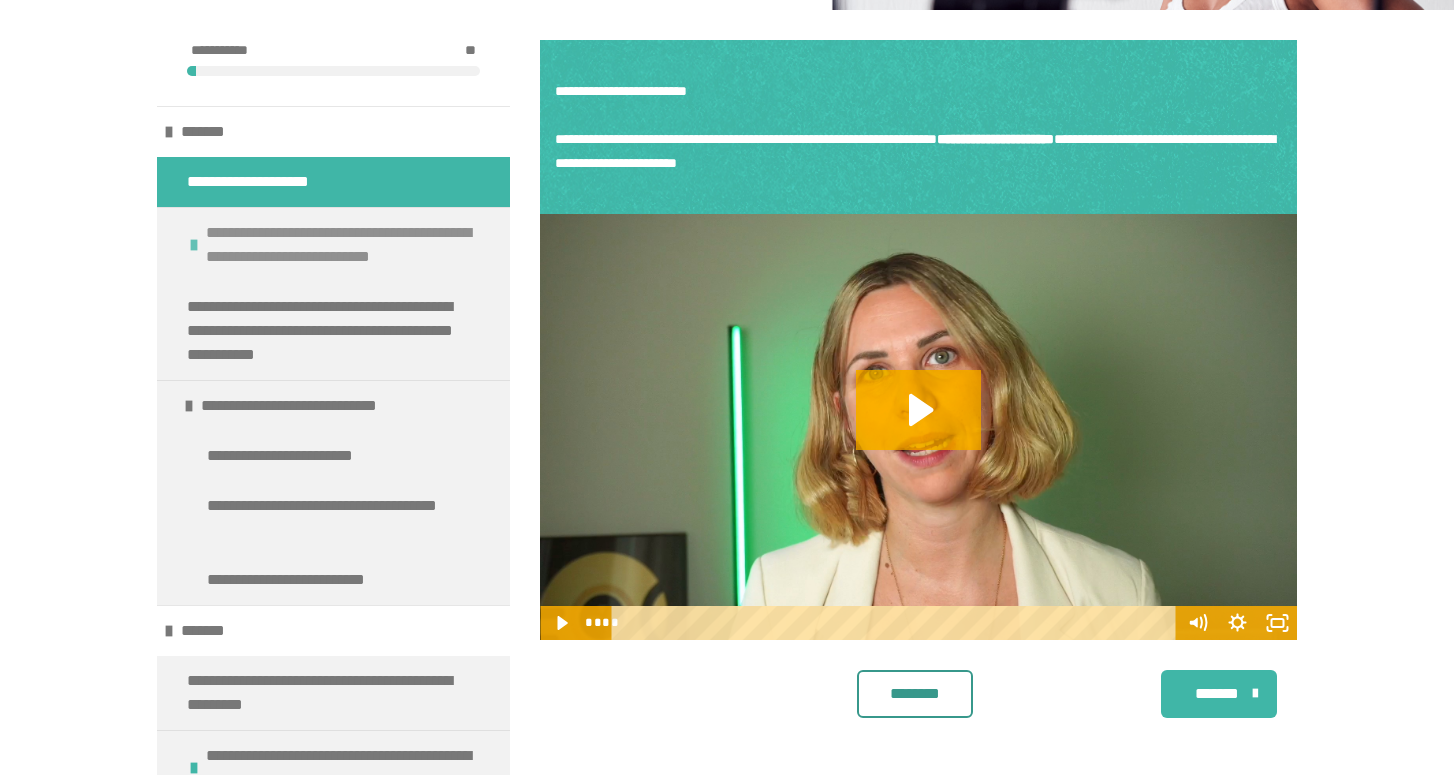 click on "**********" at bounding box center [353, 245] 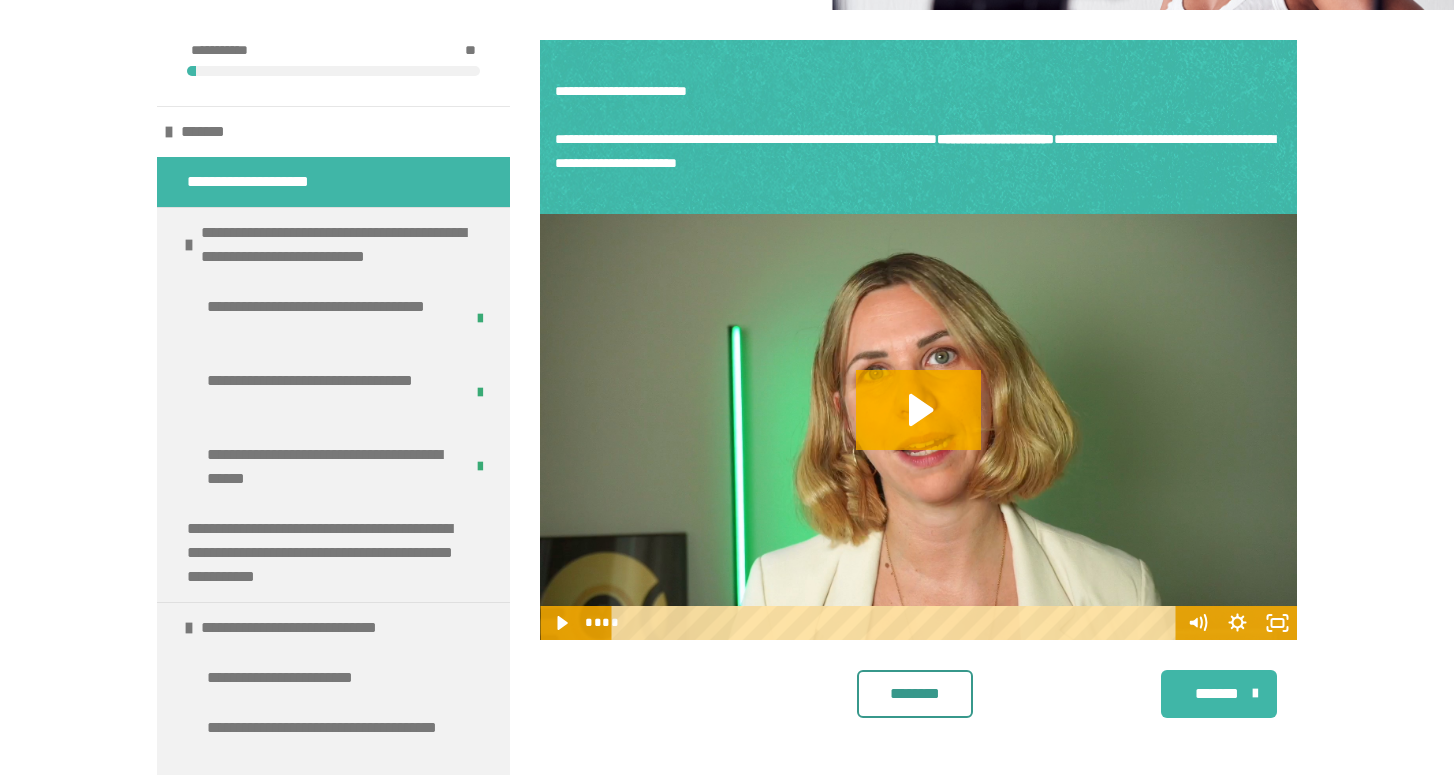click on "**********" at bounding box center (727, 287) 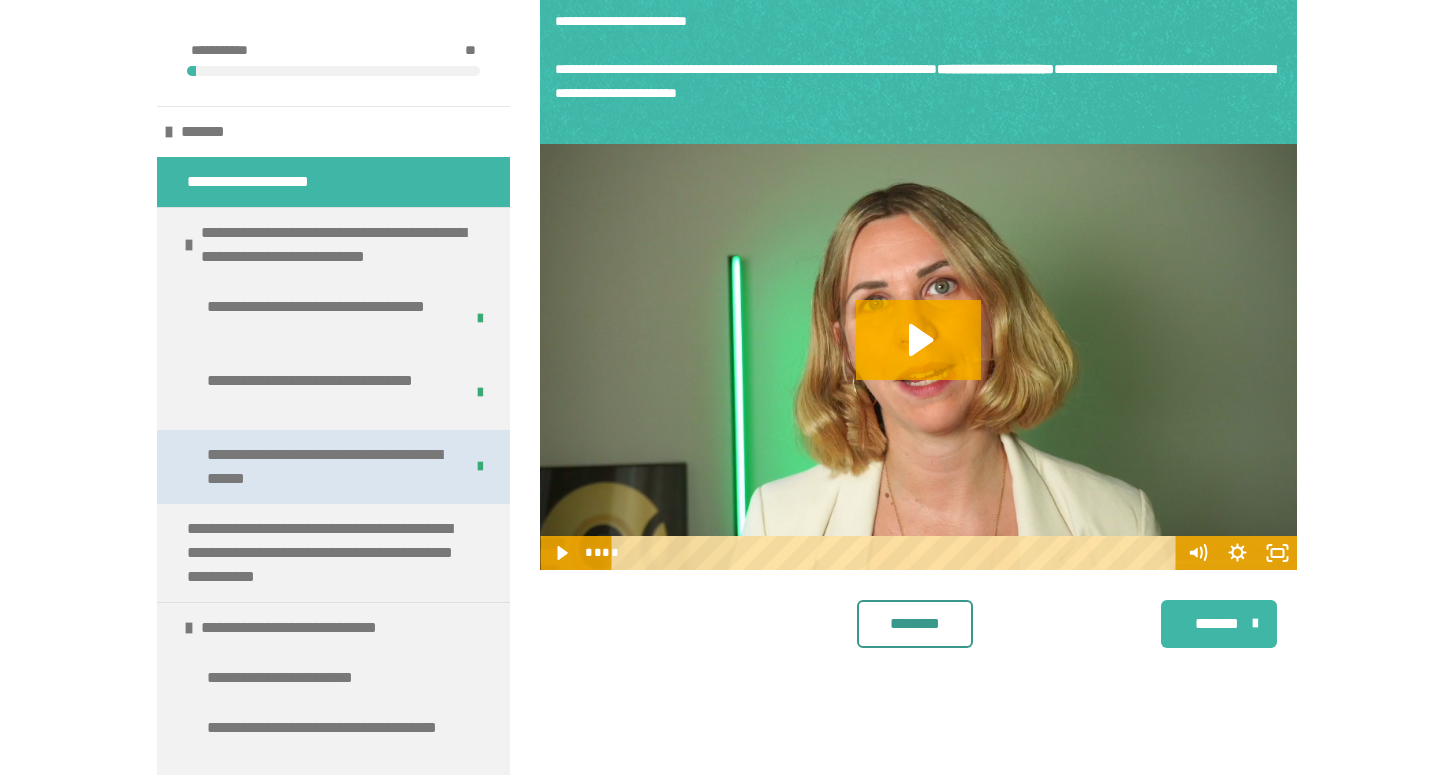 scroll, scrollTop: 431, scrollLeft: 0, axis: vertical 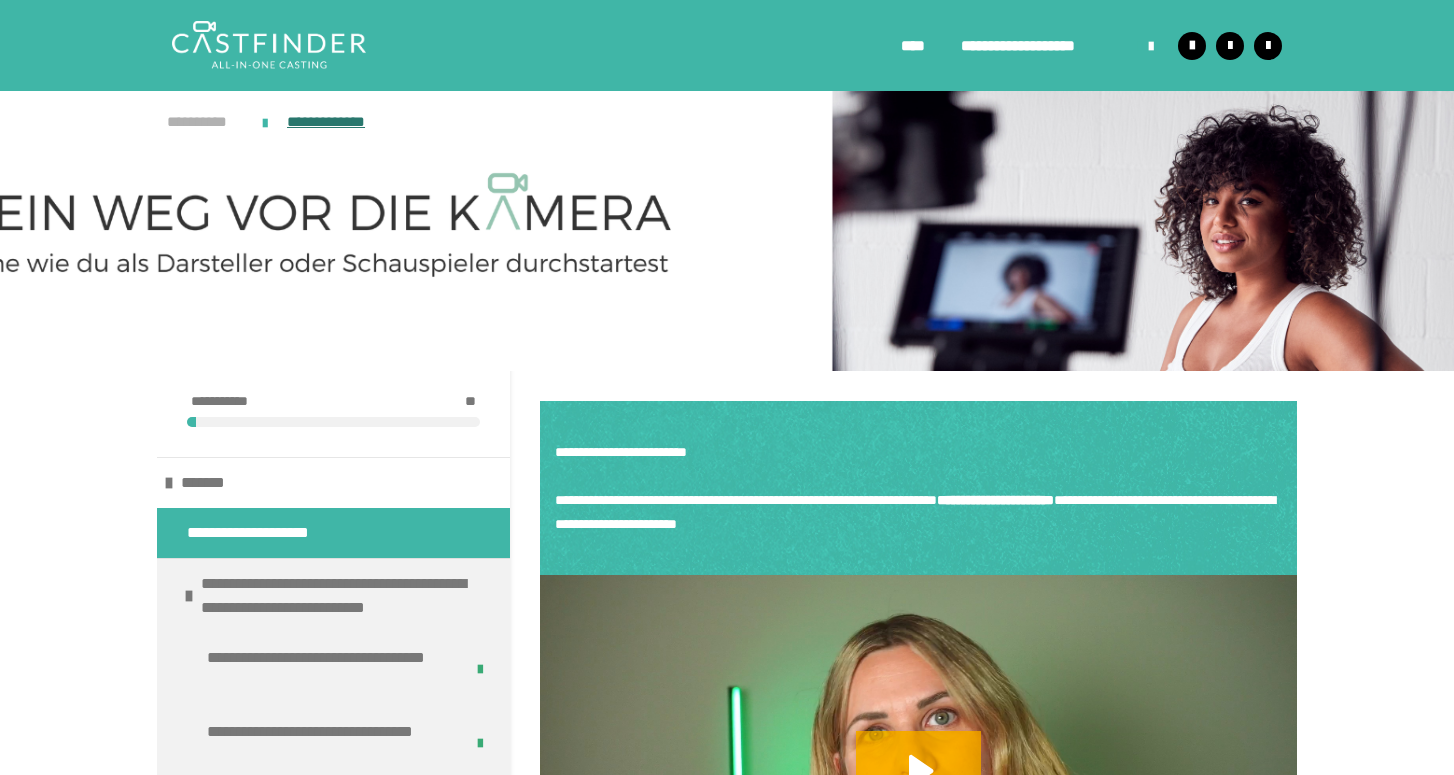 click on "**********" at bounding box center (205, 122) 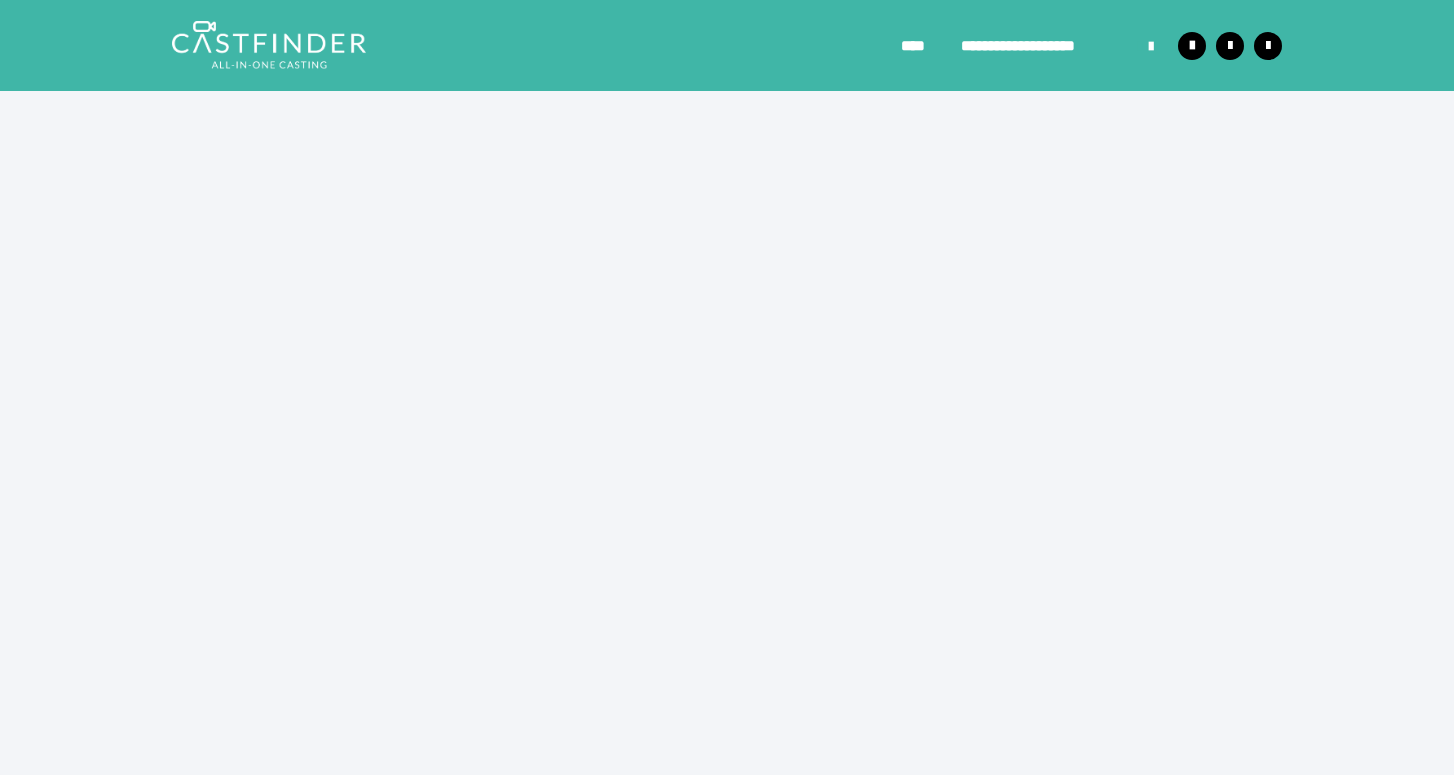 scroll, scrollTop: 0, scrollLeft: 0, axis: both 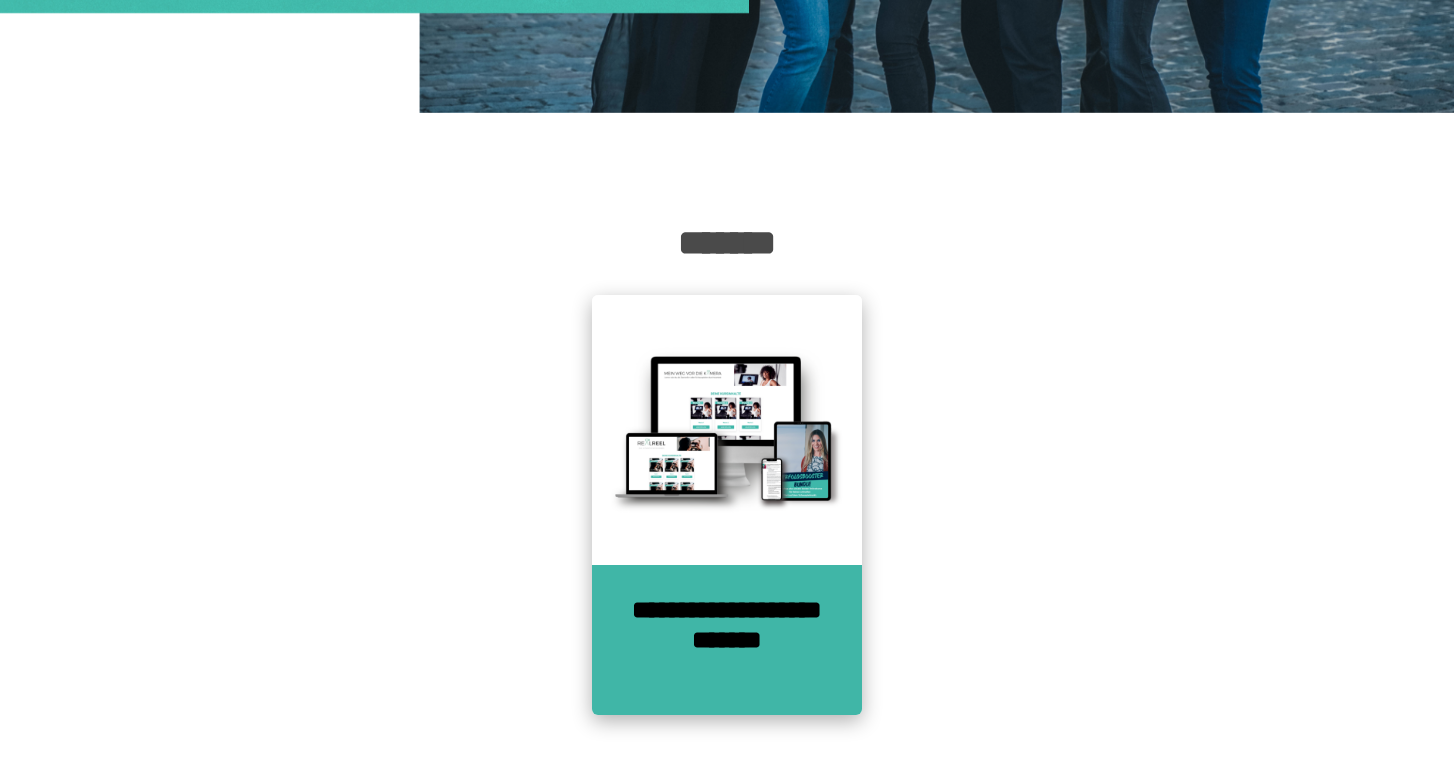 click on "**********" at bounding box center [727, 640] 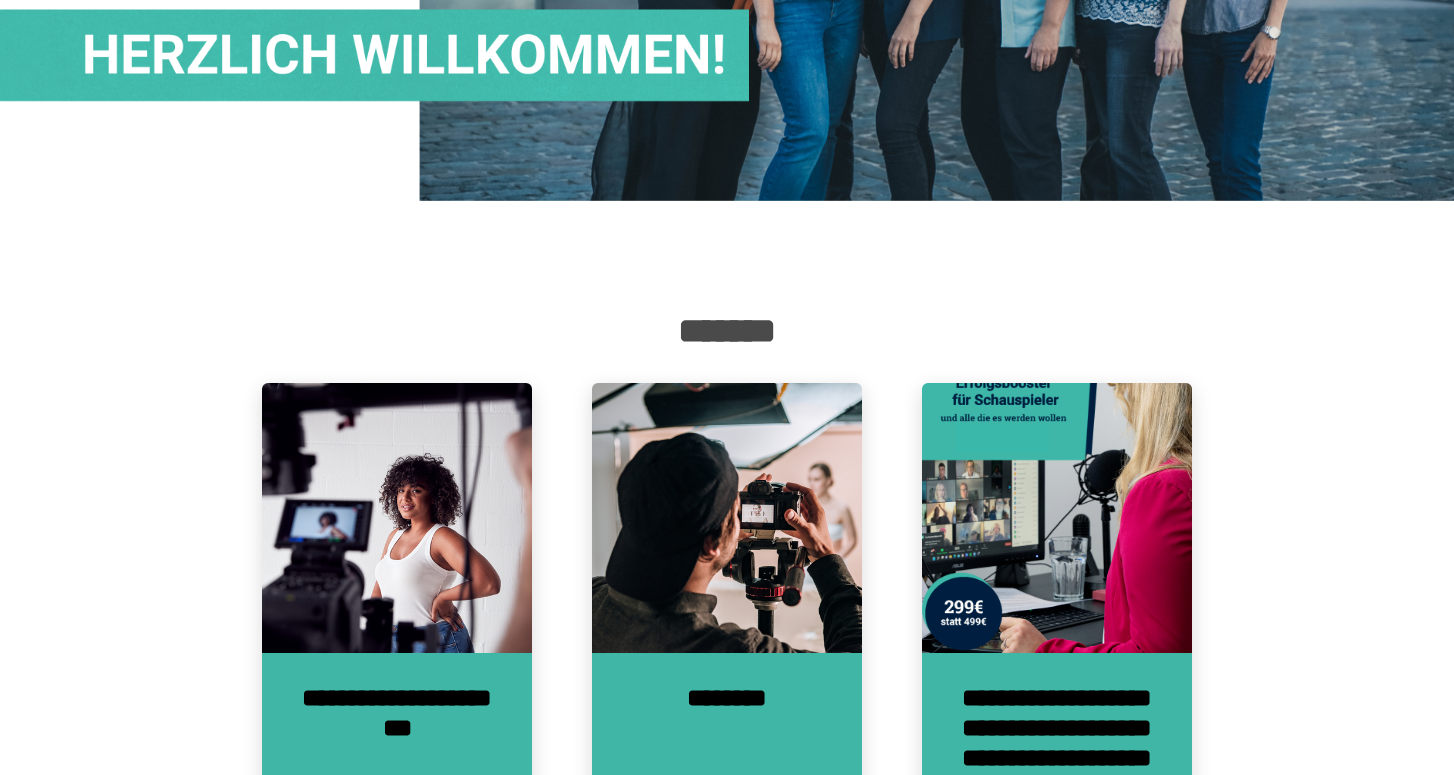 scroll, scrollTop: 624, scrollLeft: 0, axis: vertical 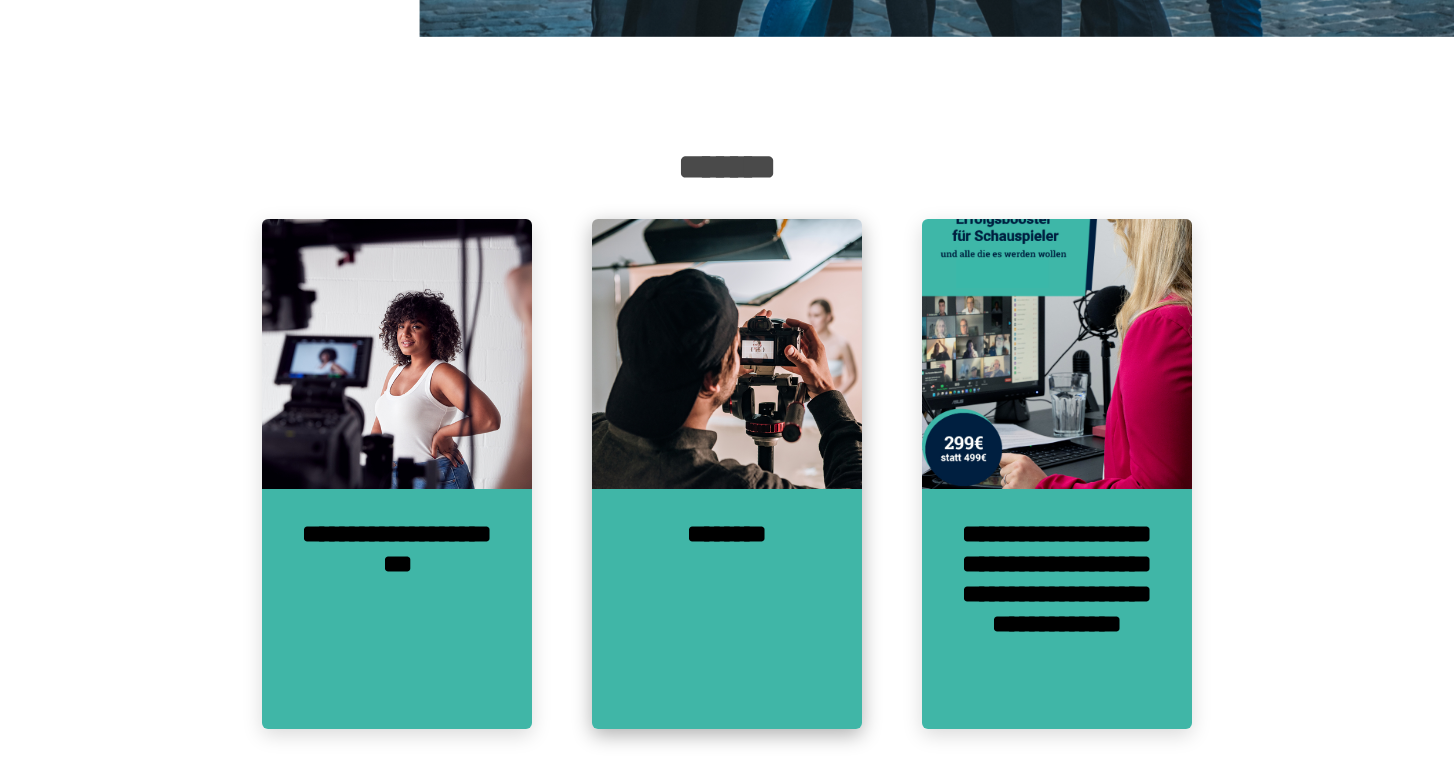 click on "********" at bounding box center (727, 609) 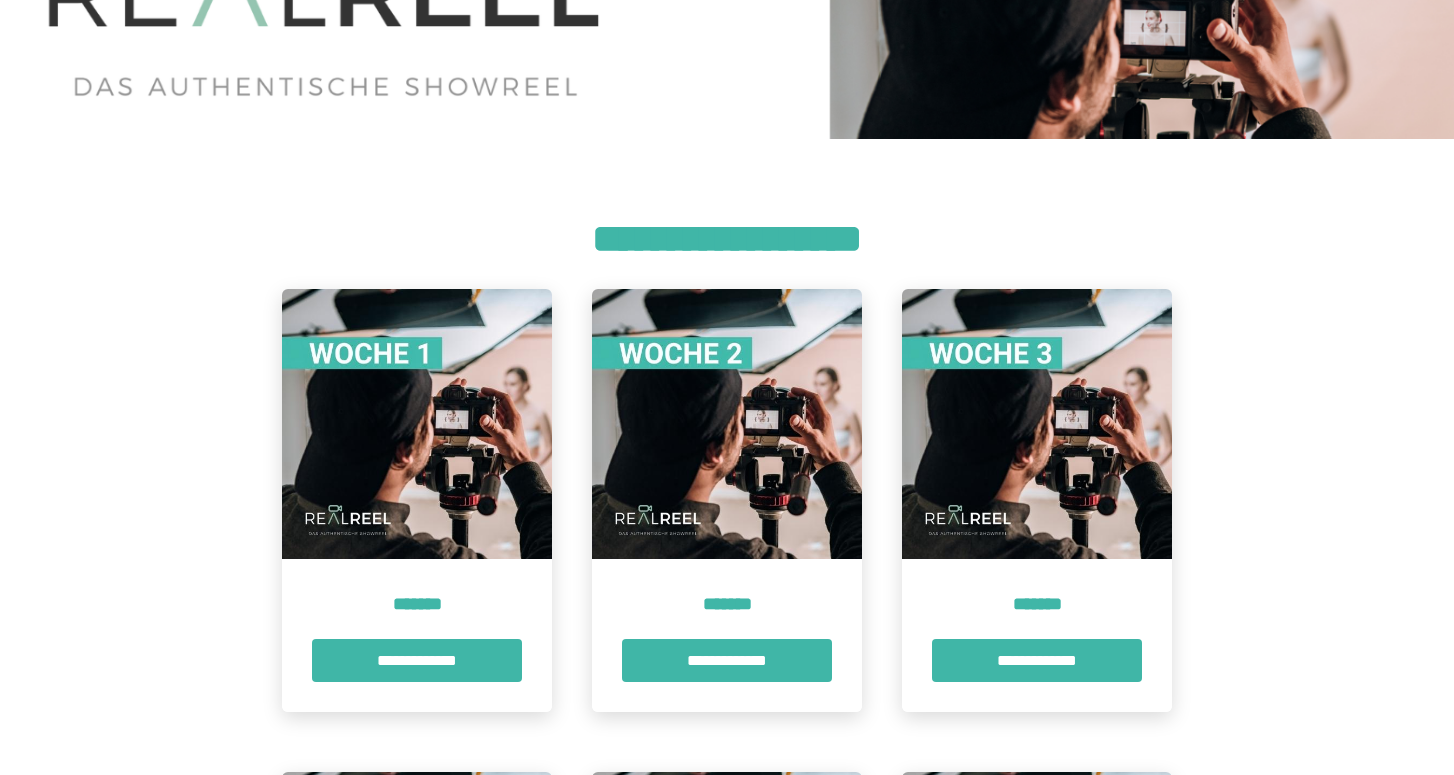 scroll, scrollTop: 260, scrollLeft: 0, axis: vertical 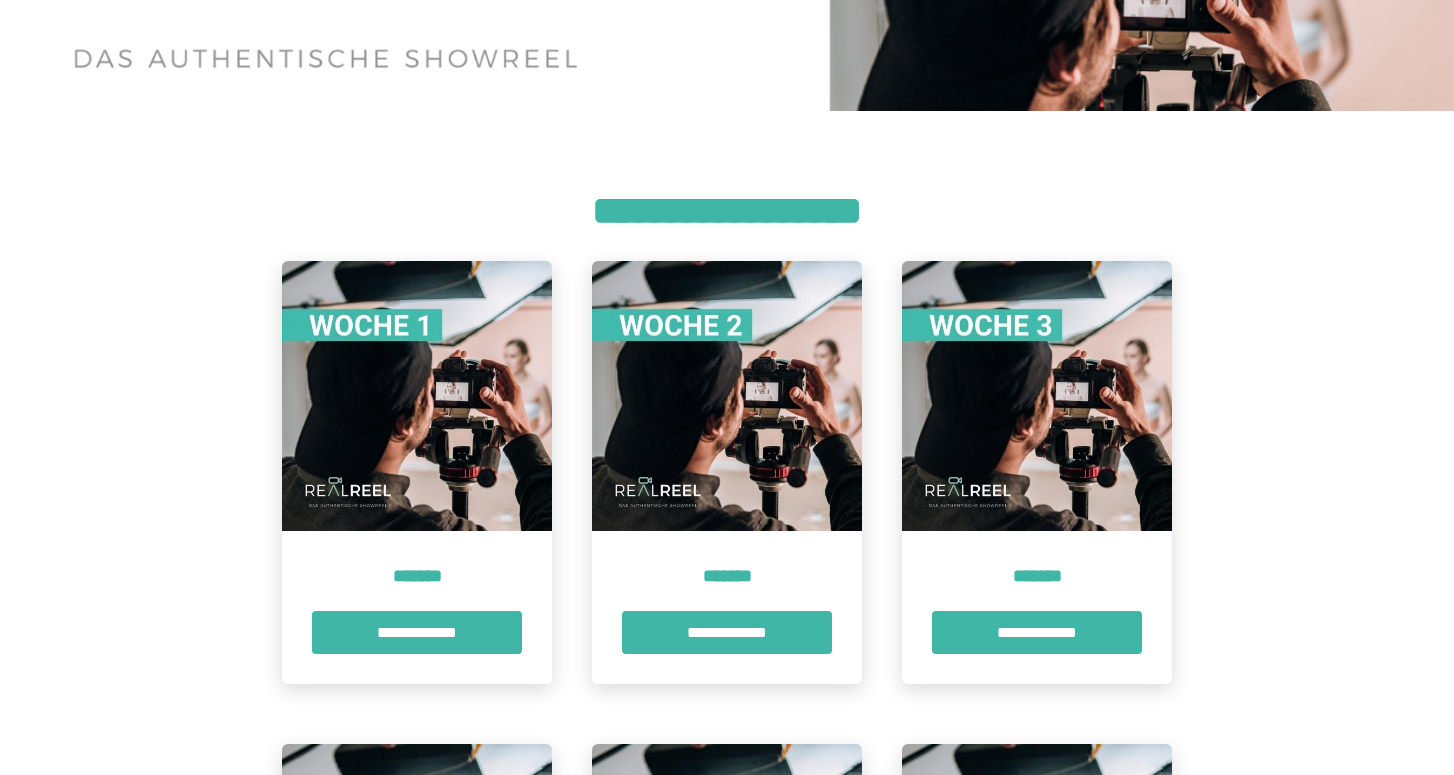 click at bounding box center (417, 396) 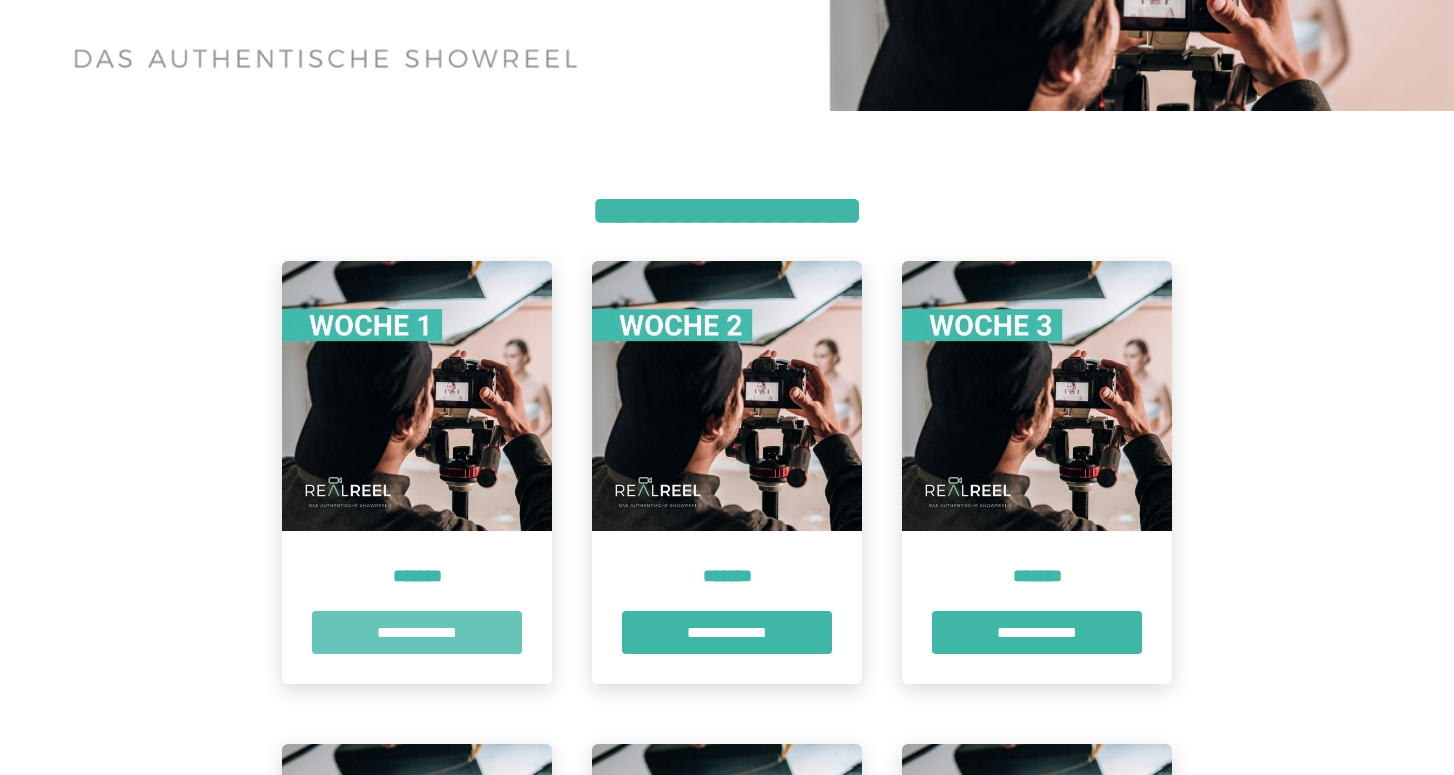 click on "**********" at bounding box center (417, 632) 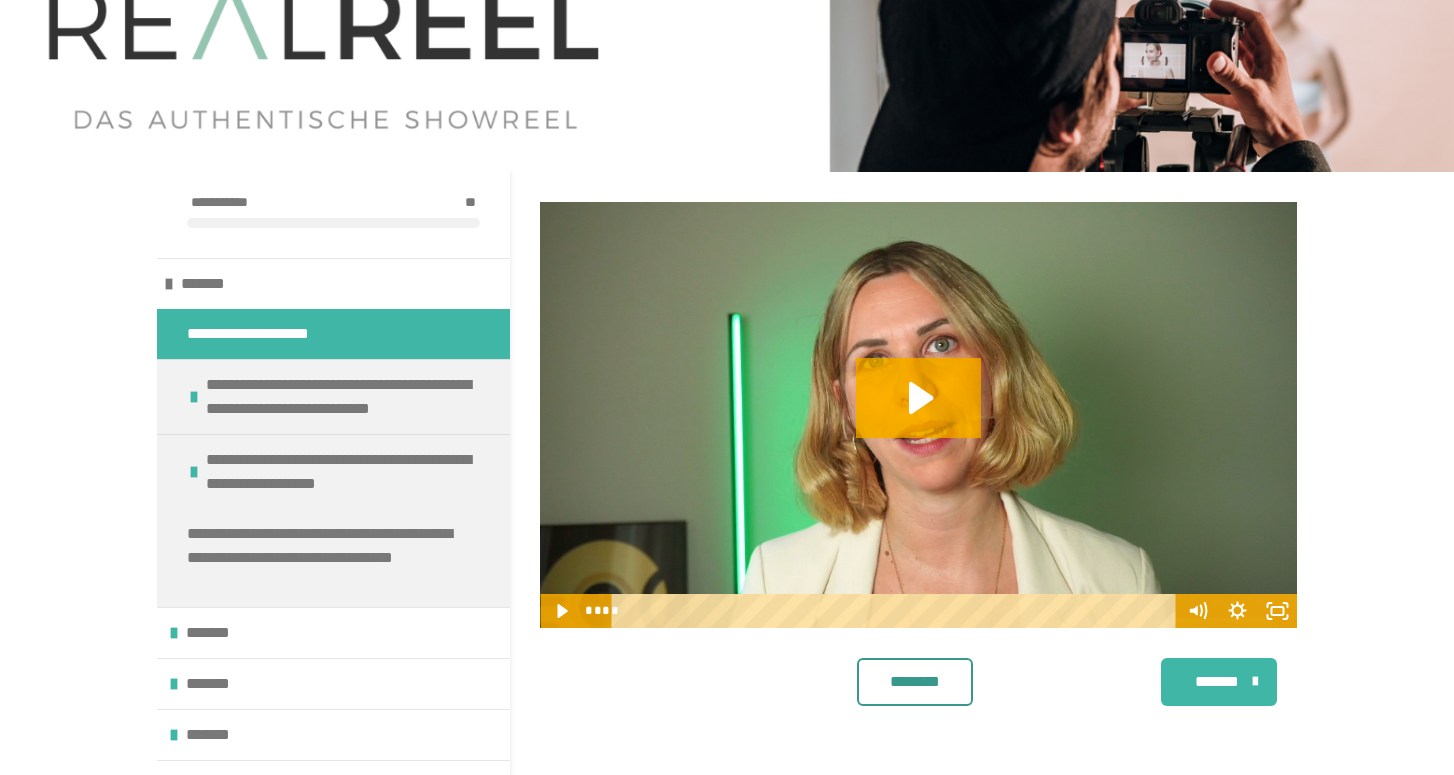 scroll, scrollTop: 201, scrollLeft: 0, axis: vertical 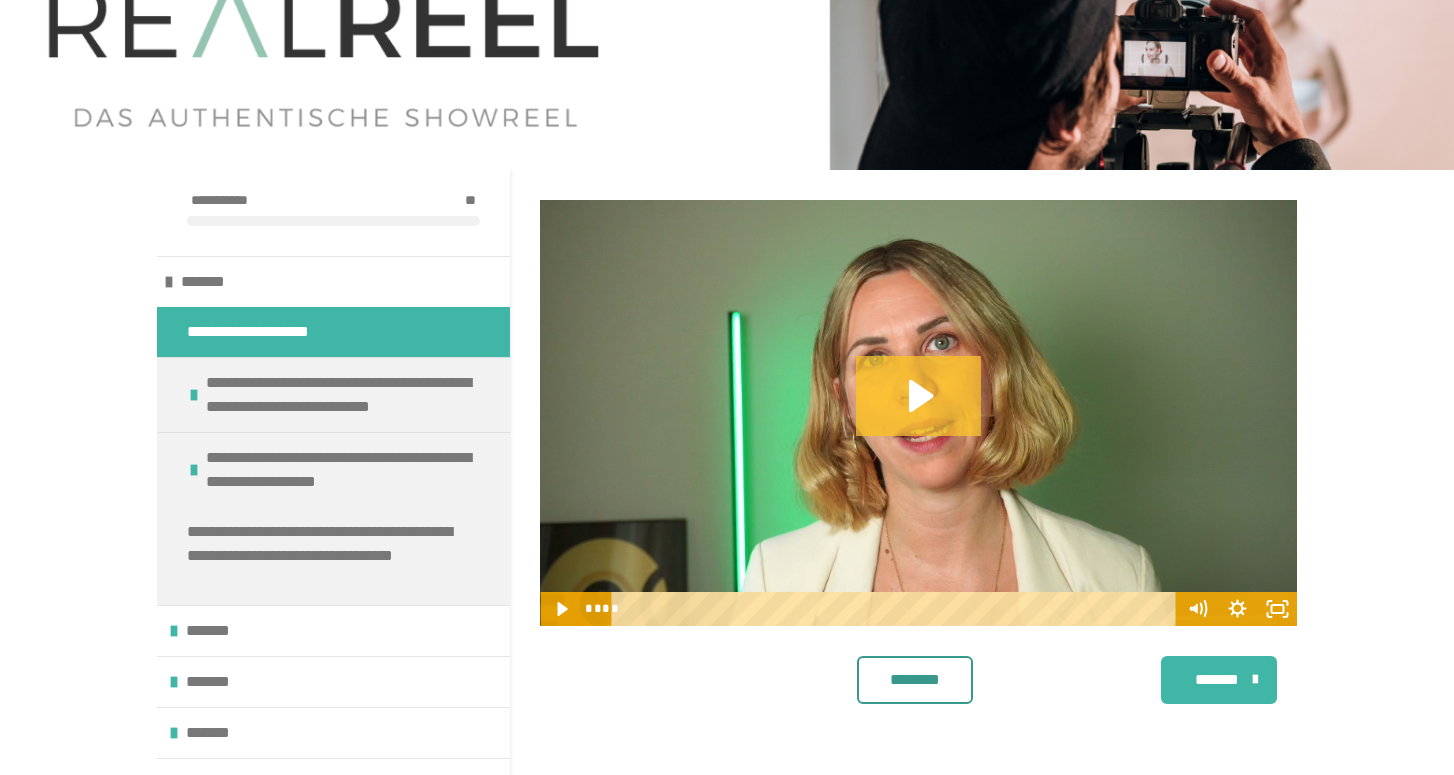 click 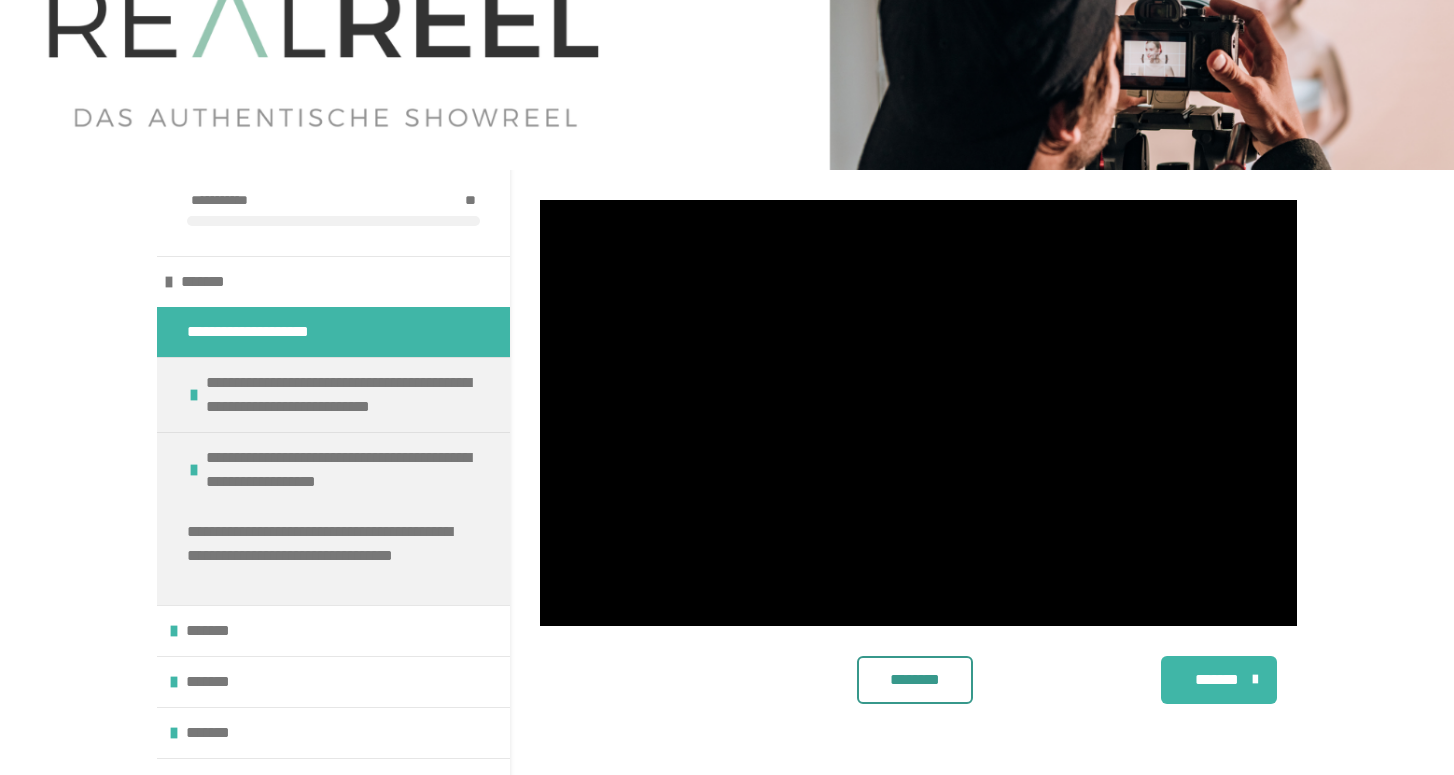 click on "********" at bounding box center [915, 680] 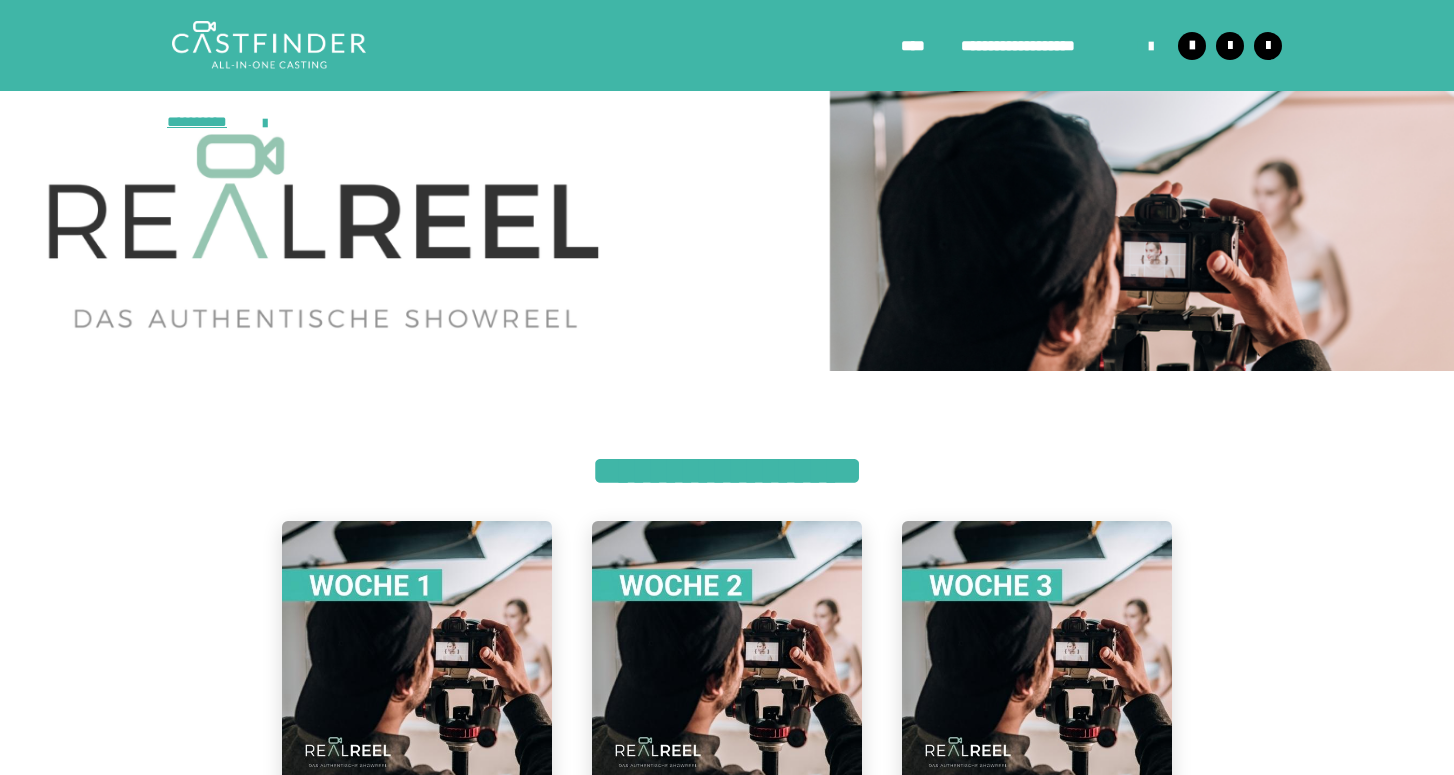 scroll, scrollTop: 0, scrollLeft: 0, axis: both 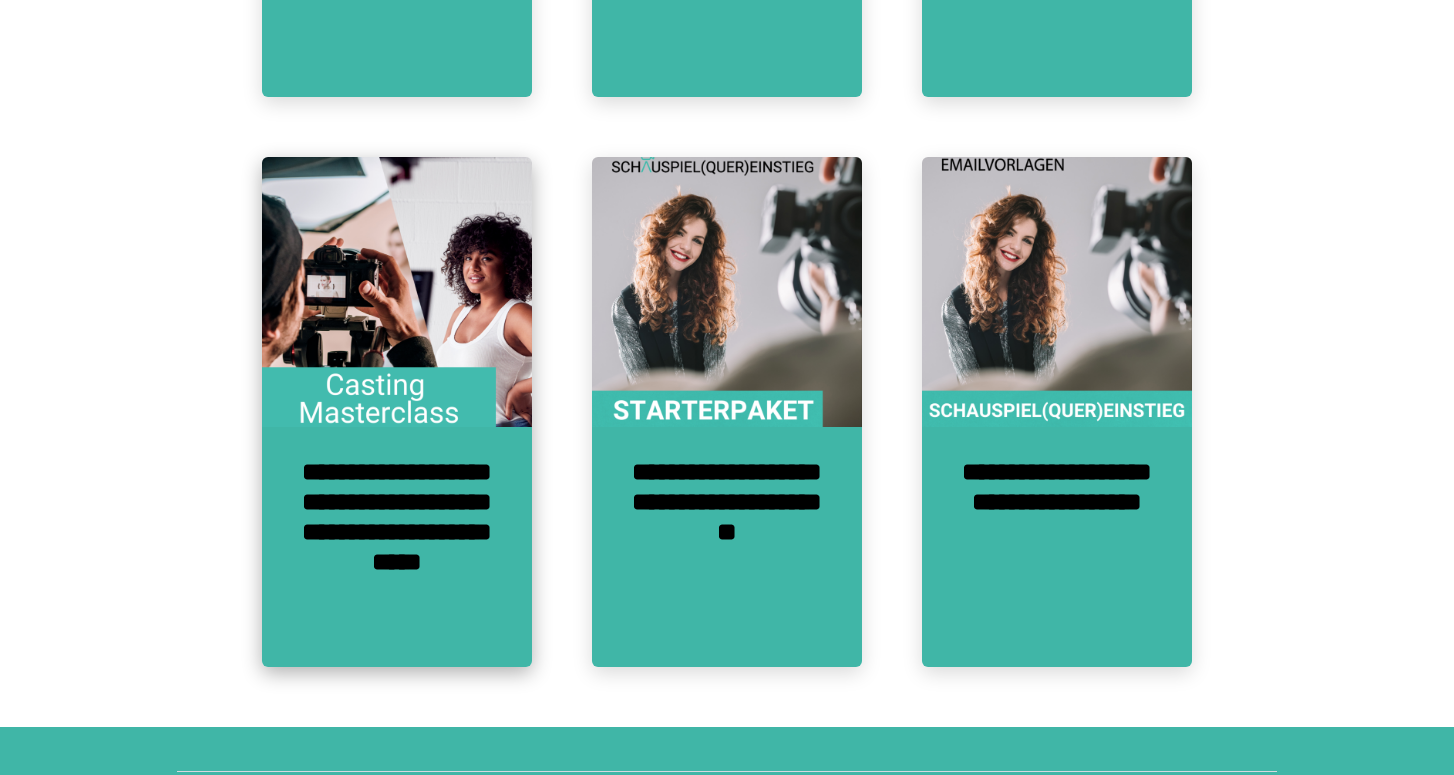 click on "**********" at bounding box center [397, 547] 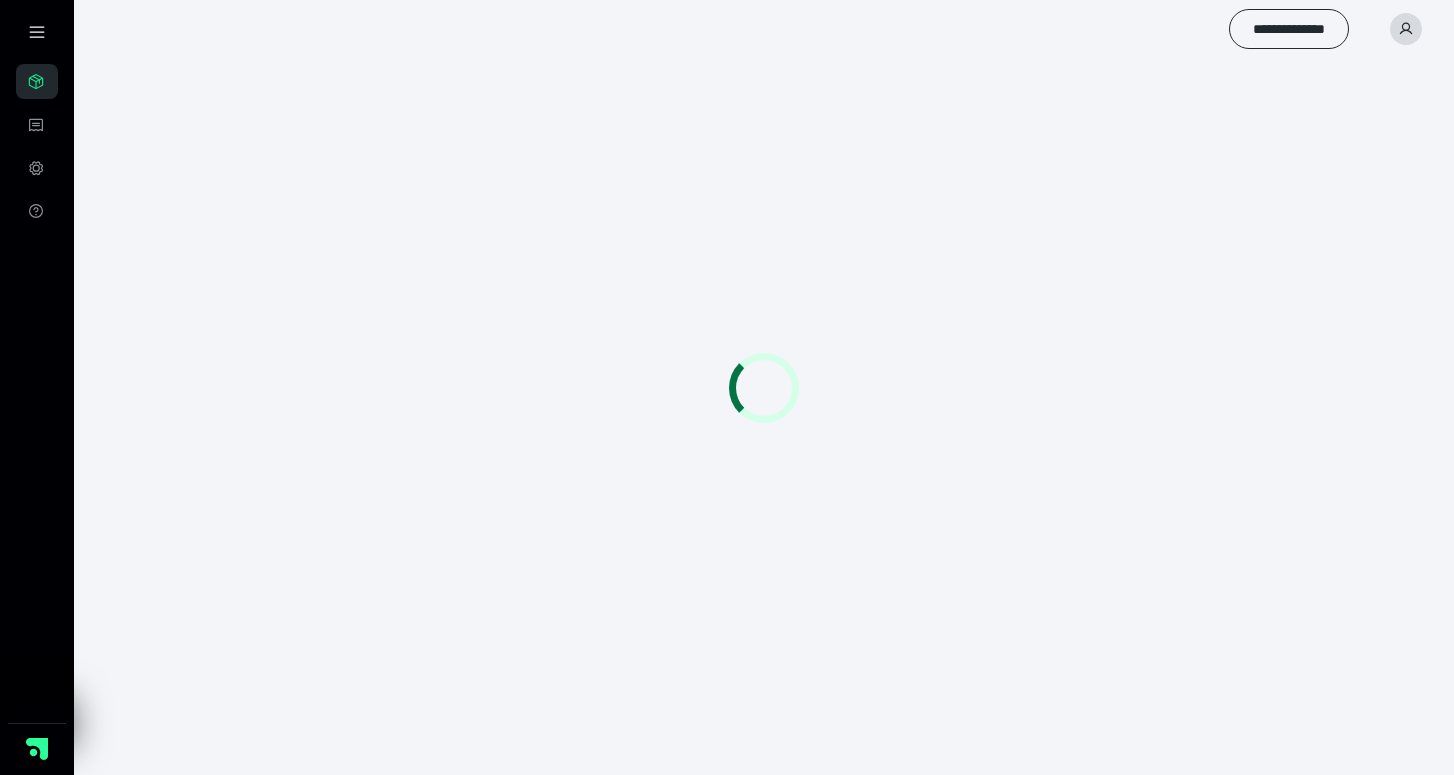 scroll, scrollTop: 0, scrollLeft: 0, axis: both 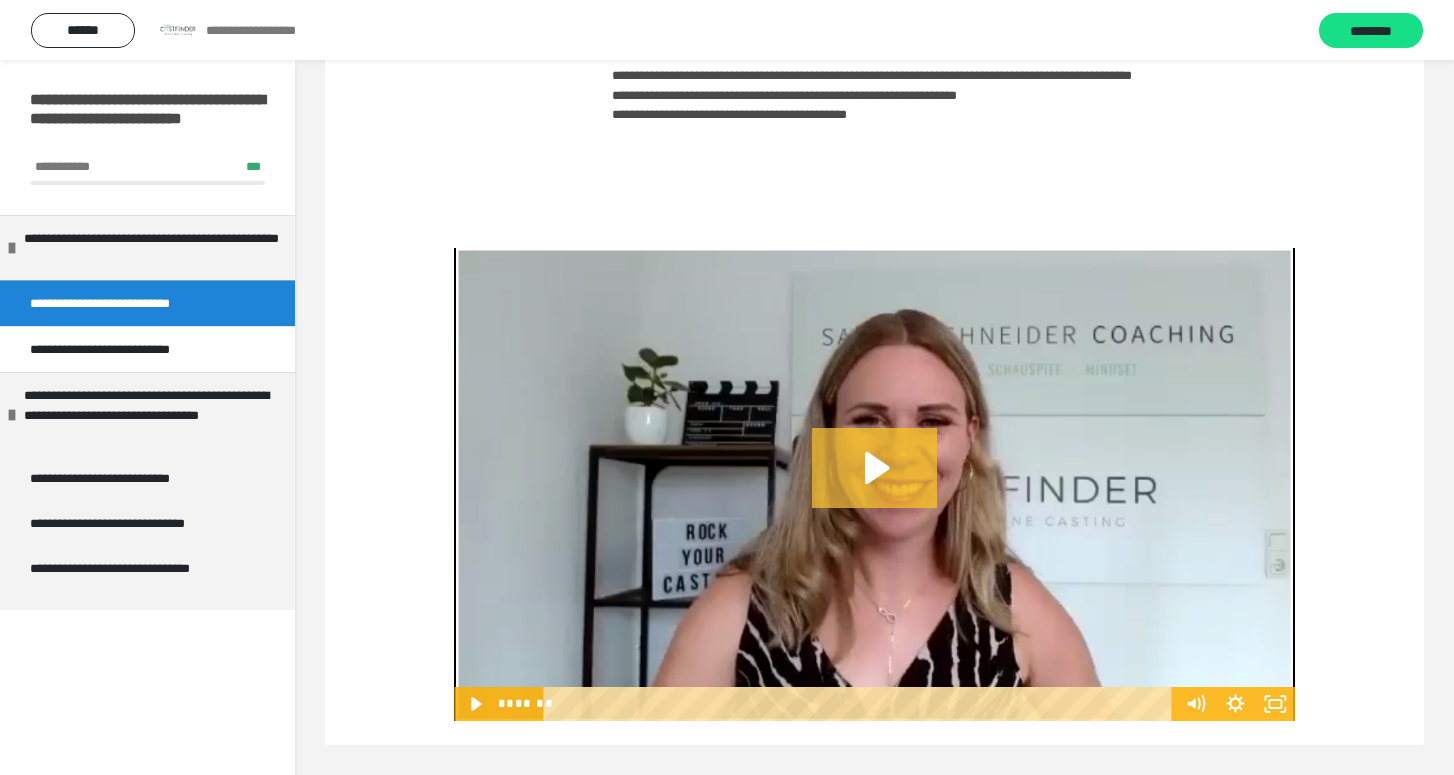 click 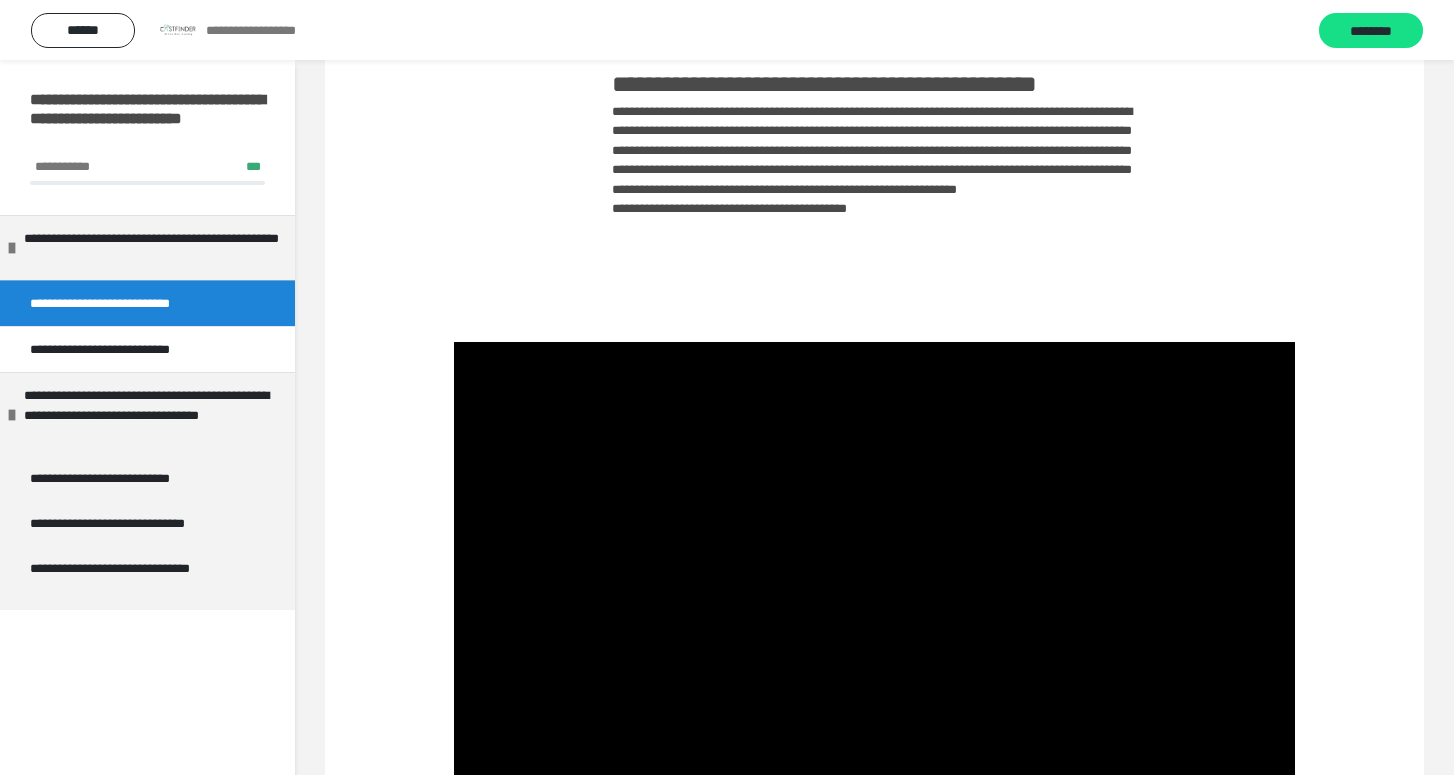 scroll, scrollTop: 129, scrollLeft: 0, axis: vertical 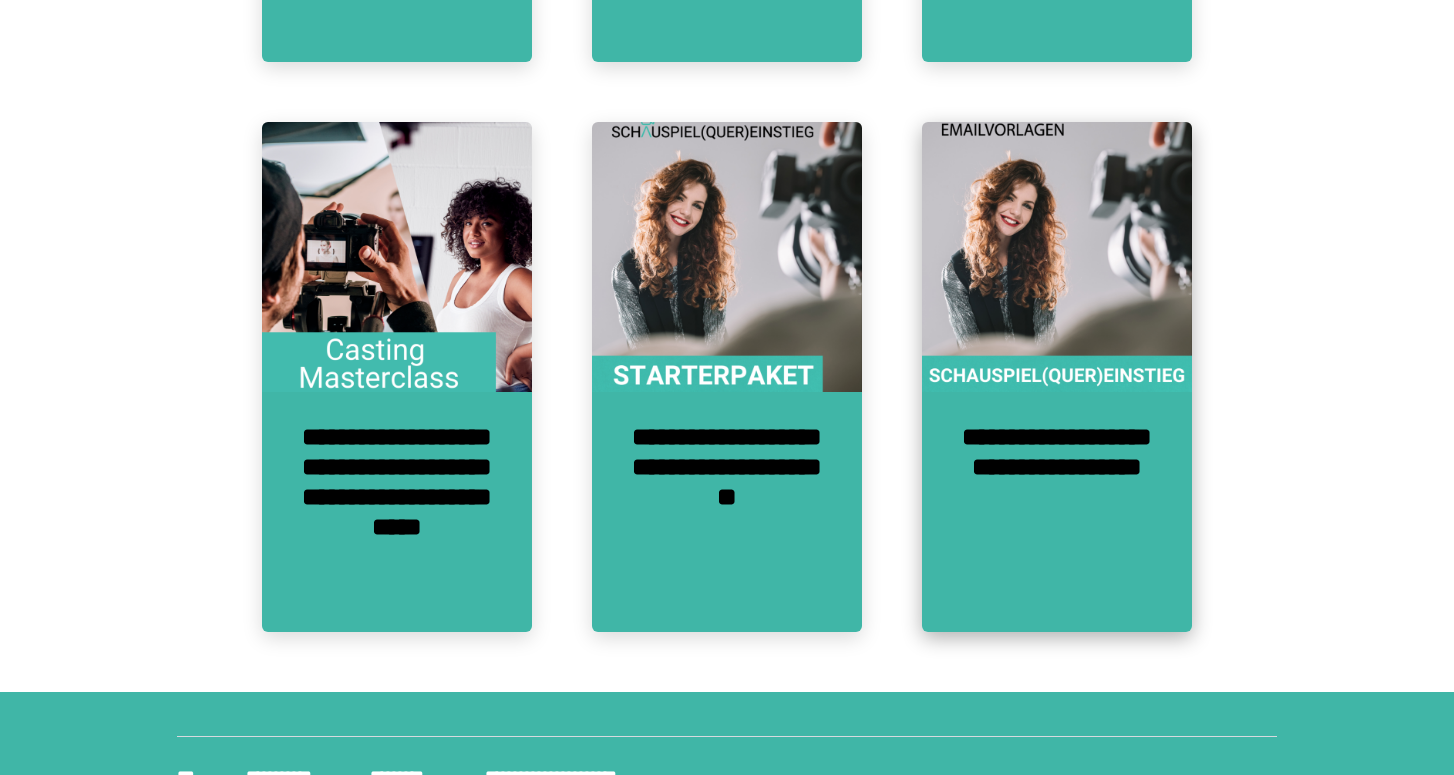 click on "**********" at bounding box center [1057, 512] 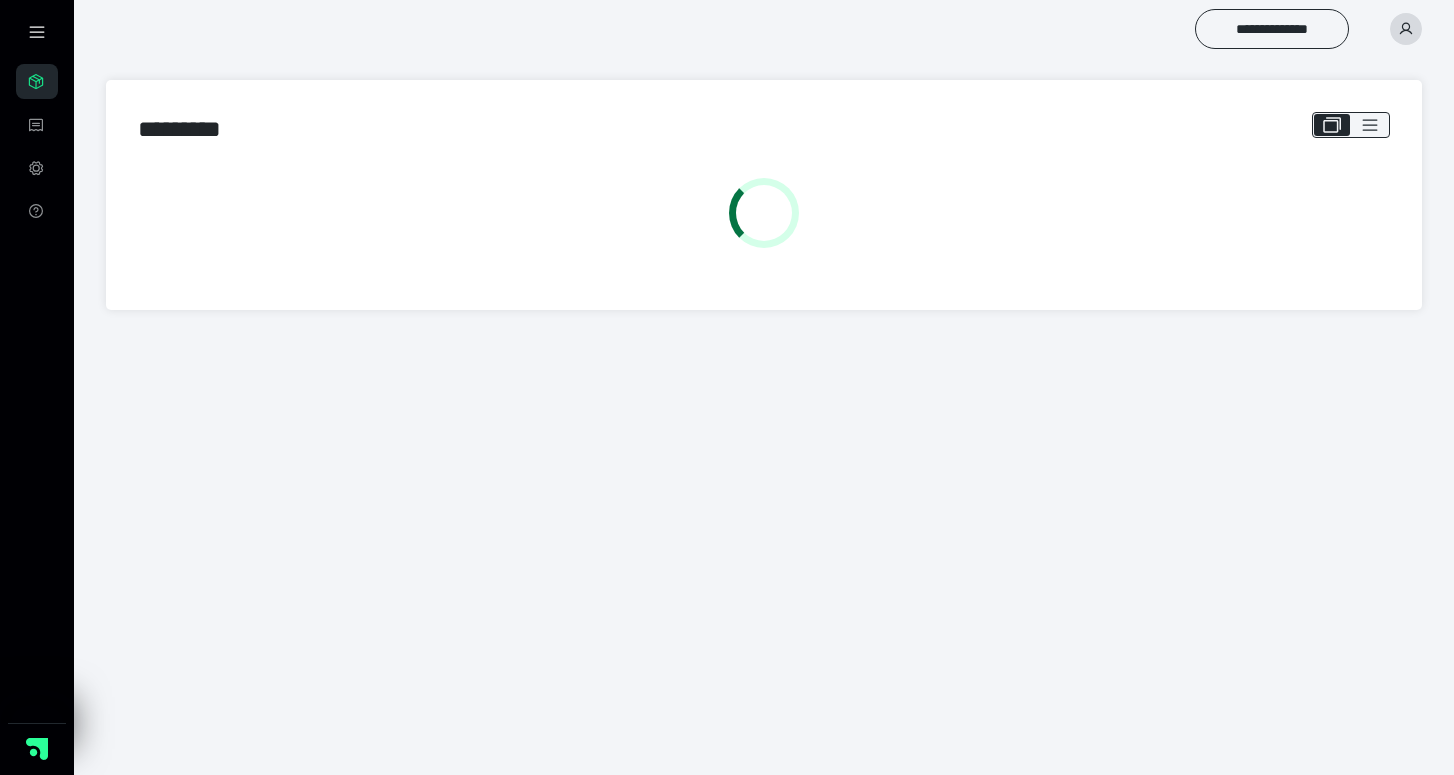scroll, scrollTop: 0, scrollLeft: 0, axis: both 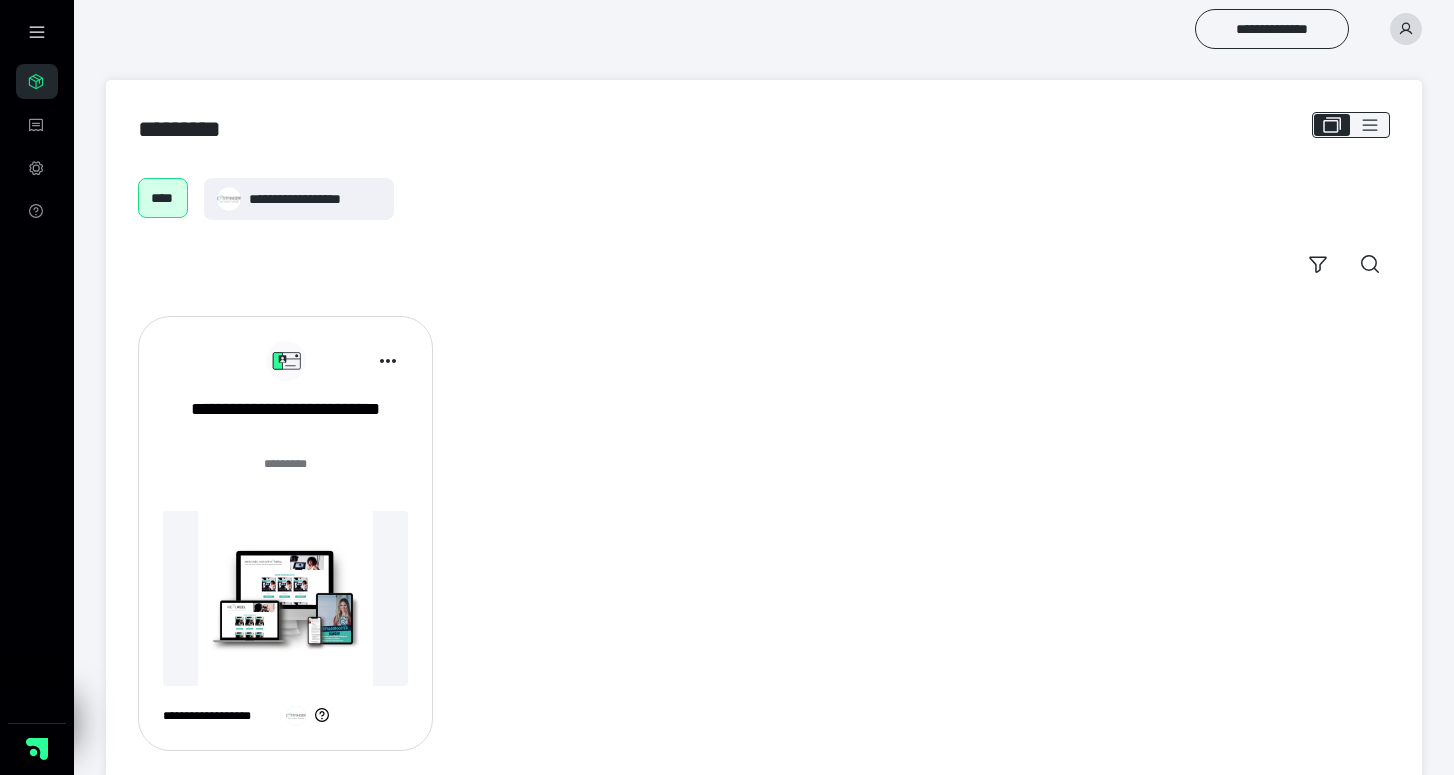 click on "**********" at bounding box center (285, 541) 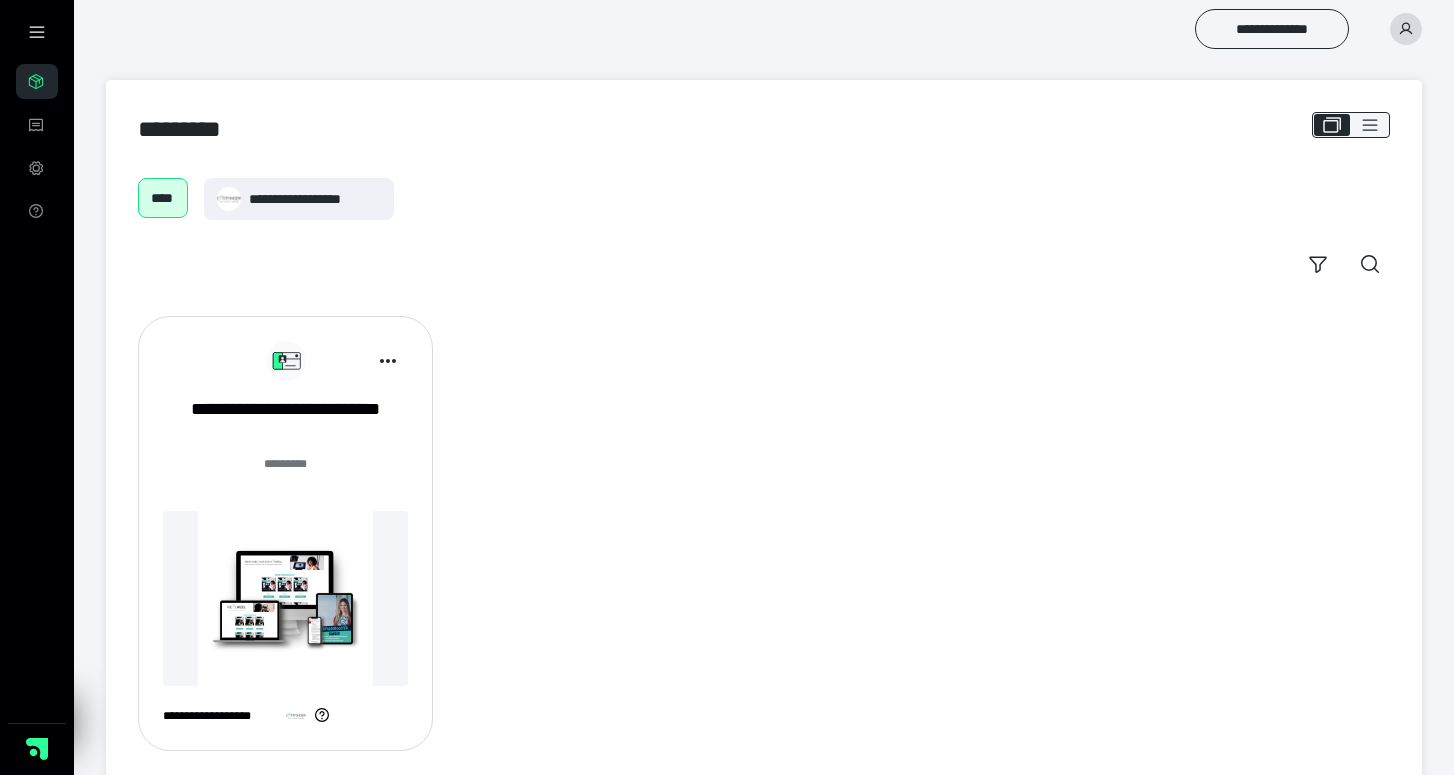 click at bounding box center (285, 598) 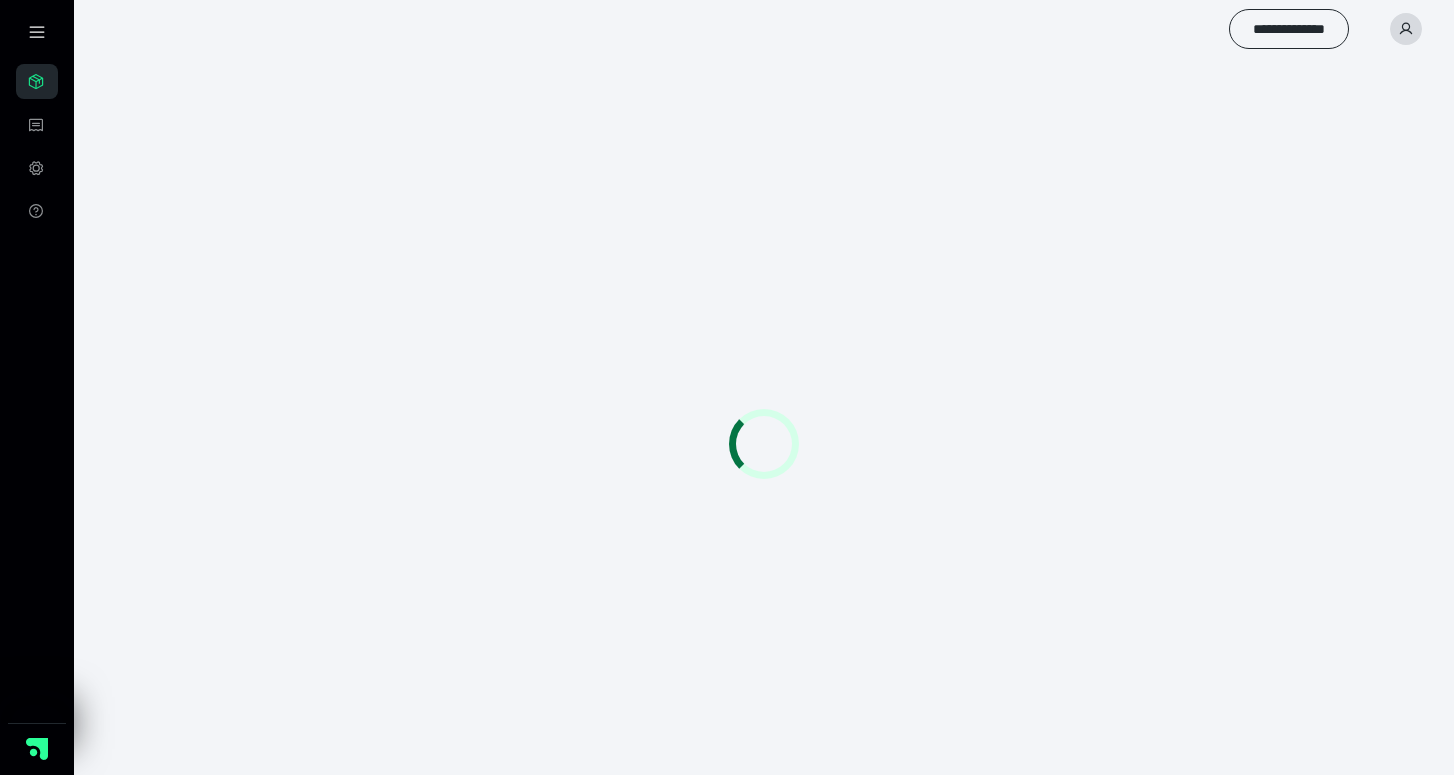 scroll, scrollTop: 0, scrollLeft: 0, axis: both 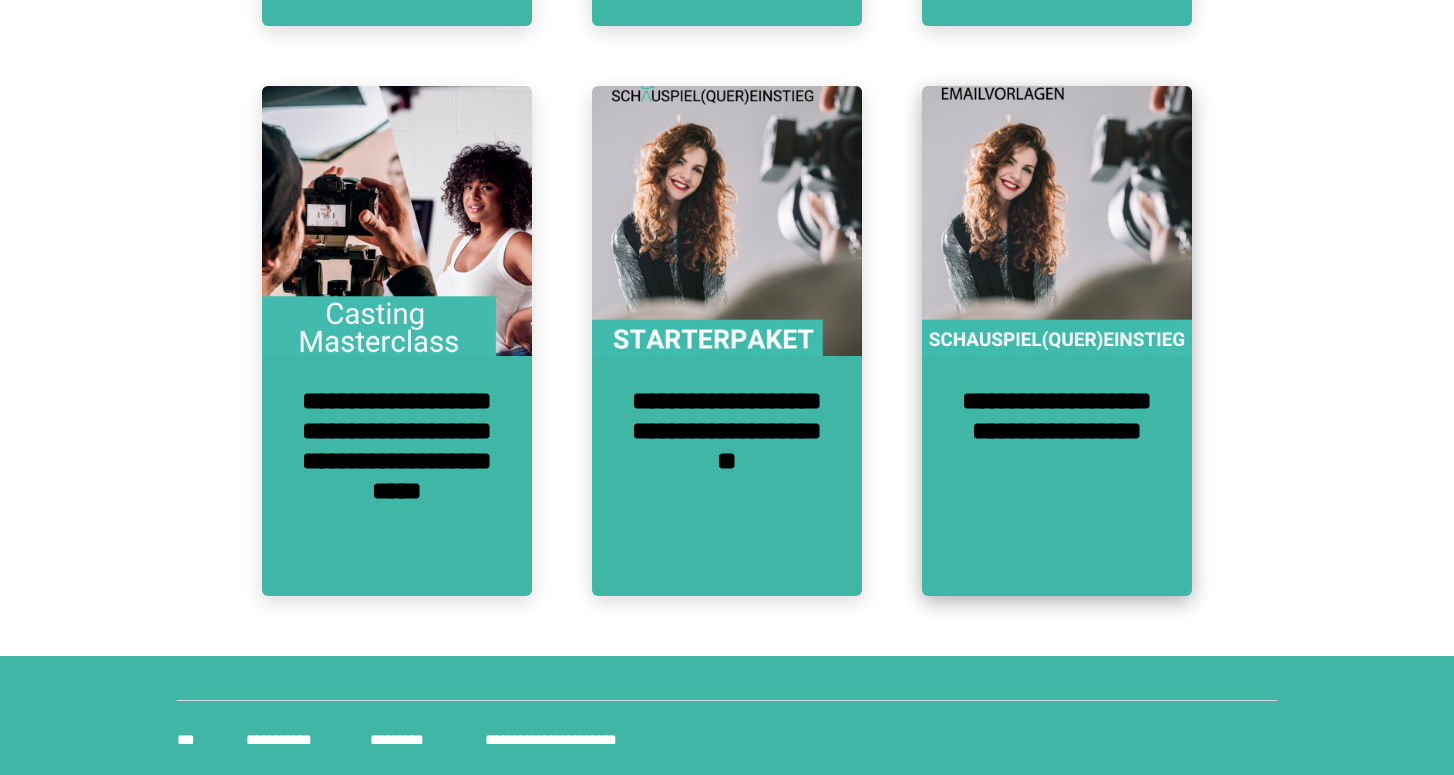 click on "**********" at bounding box center (1057, 476) 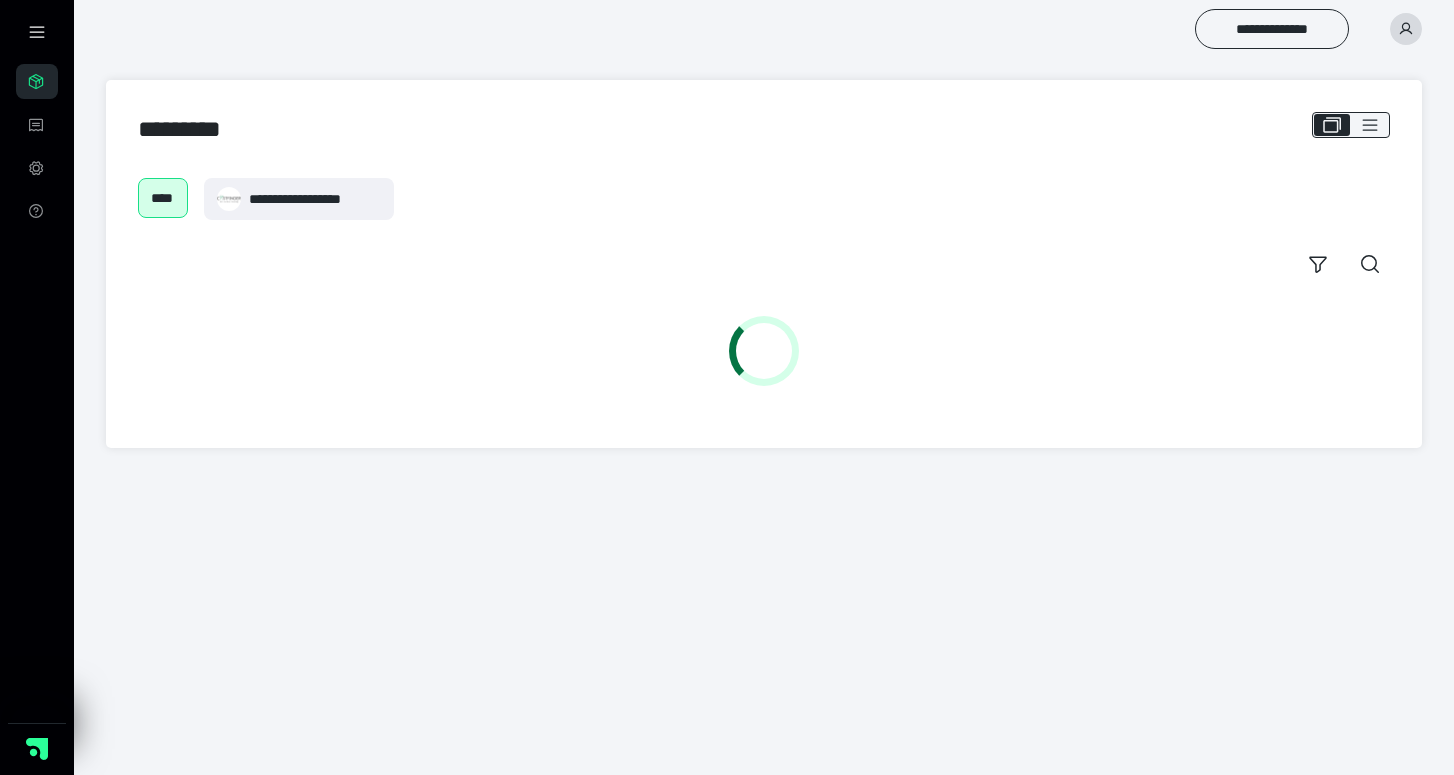 scroll, scrollTop: 0, scrollLeft: 0, axis: both 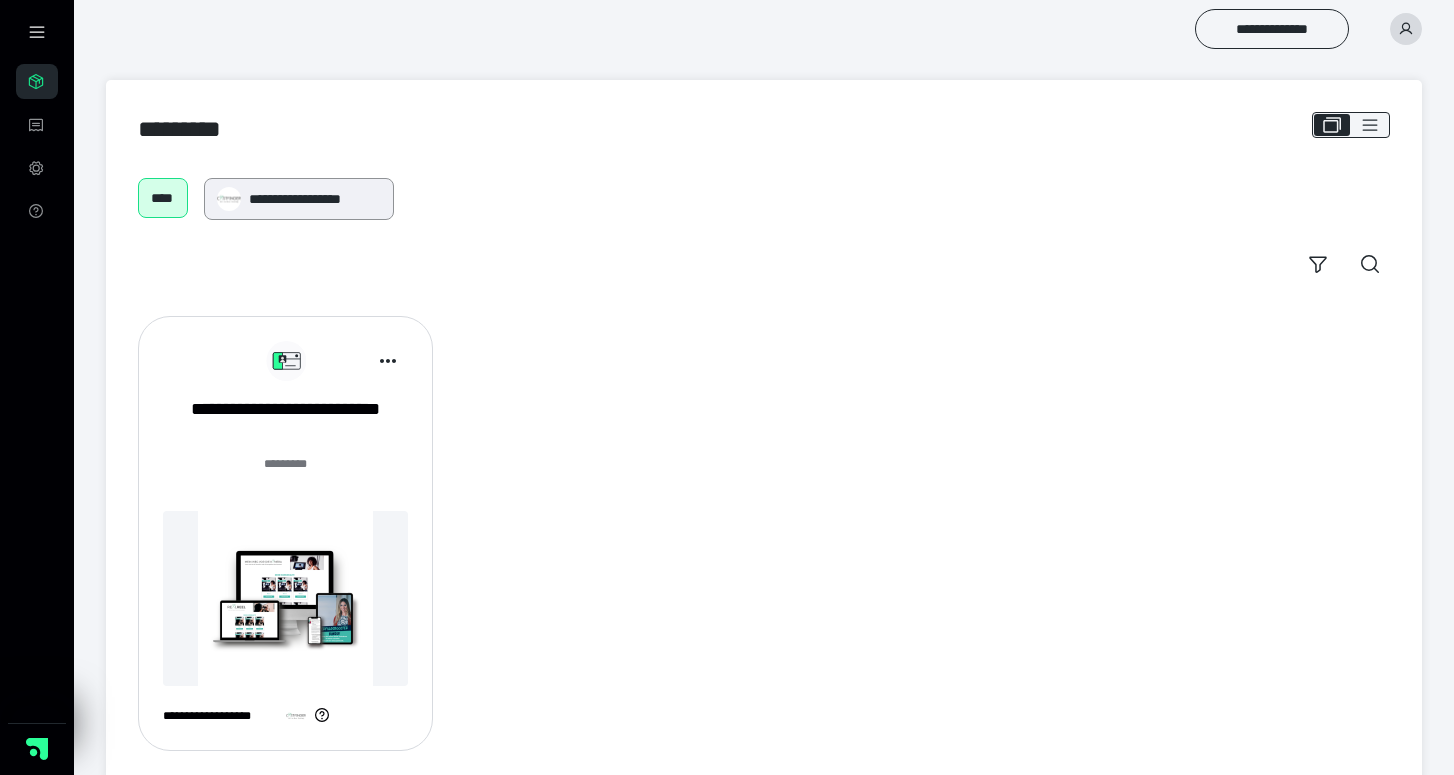 click on "**********" at bounding box center (315, 199) 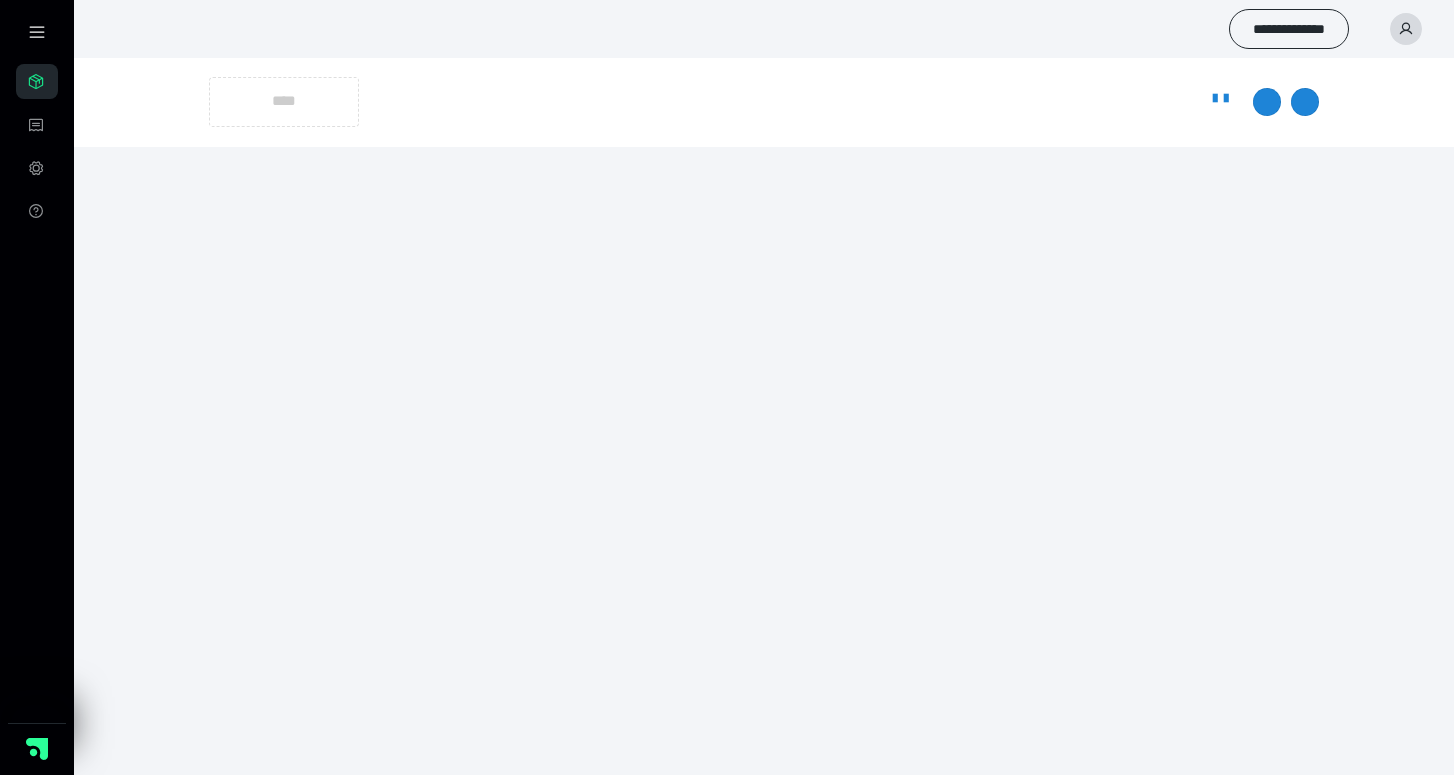 scroll, scrollTop: 0, scrollLeft: 0, axis: both 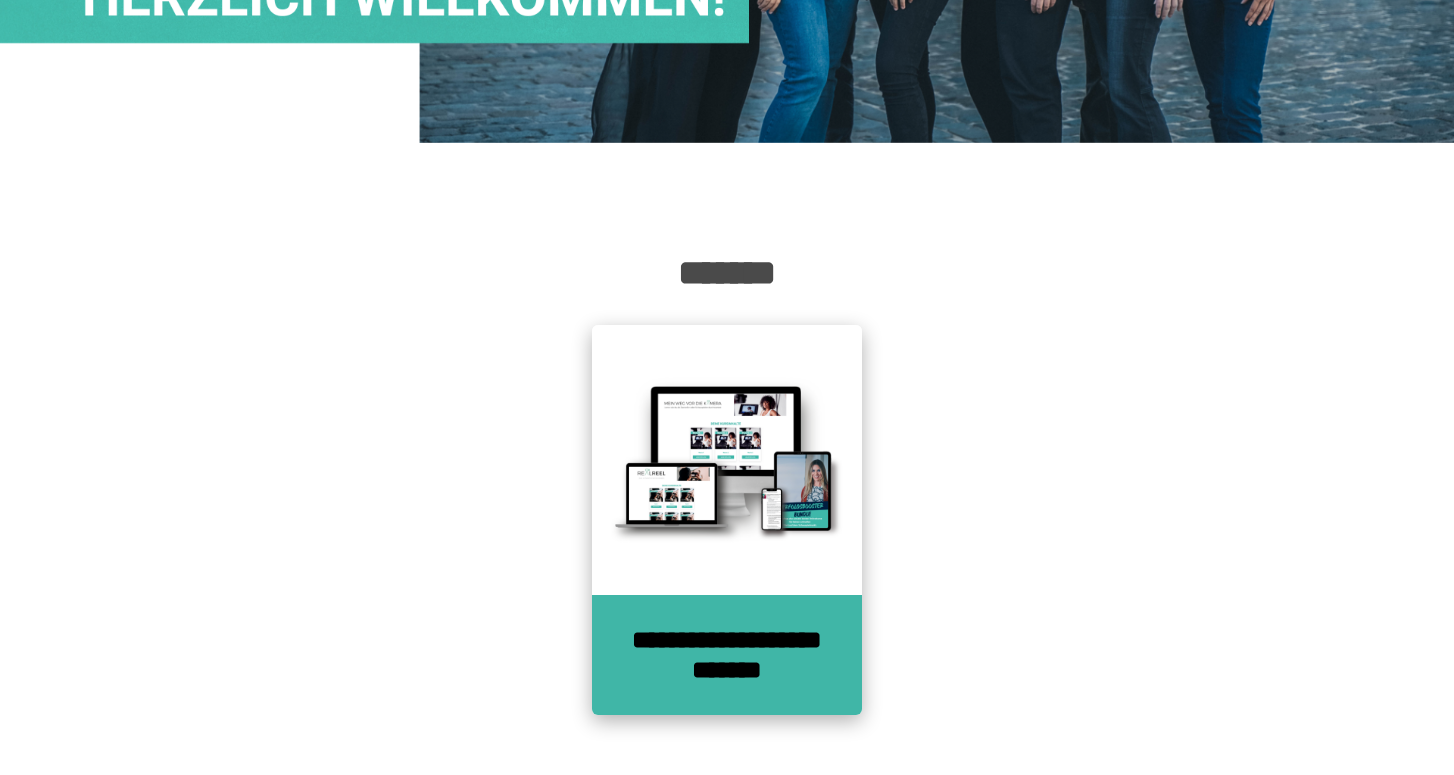 click on "**********" at bounding box center [727, 655] 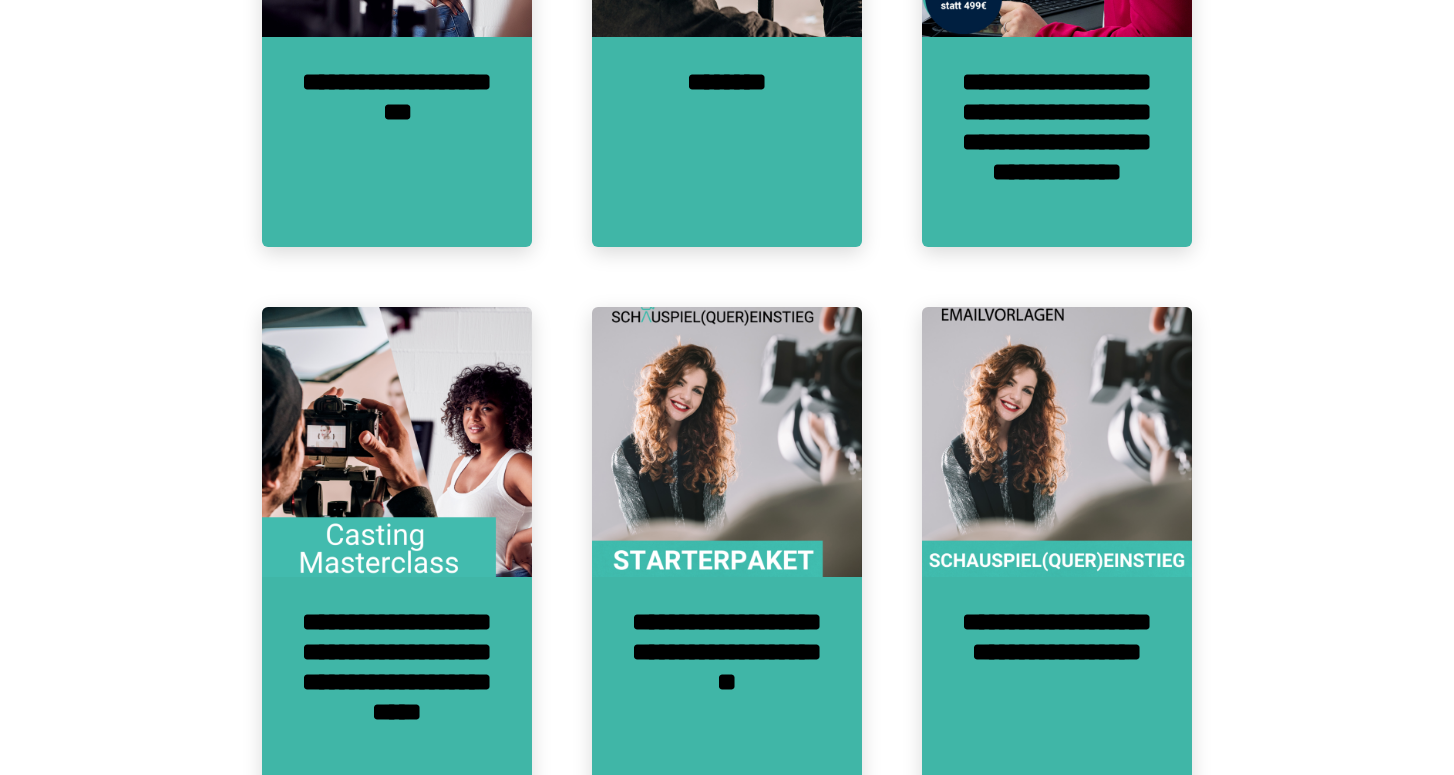 scroll, scrollTop: 1085, scrollLeft: 0, axis: vertical 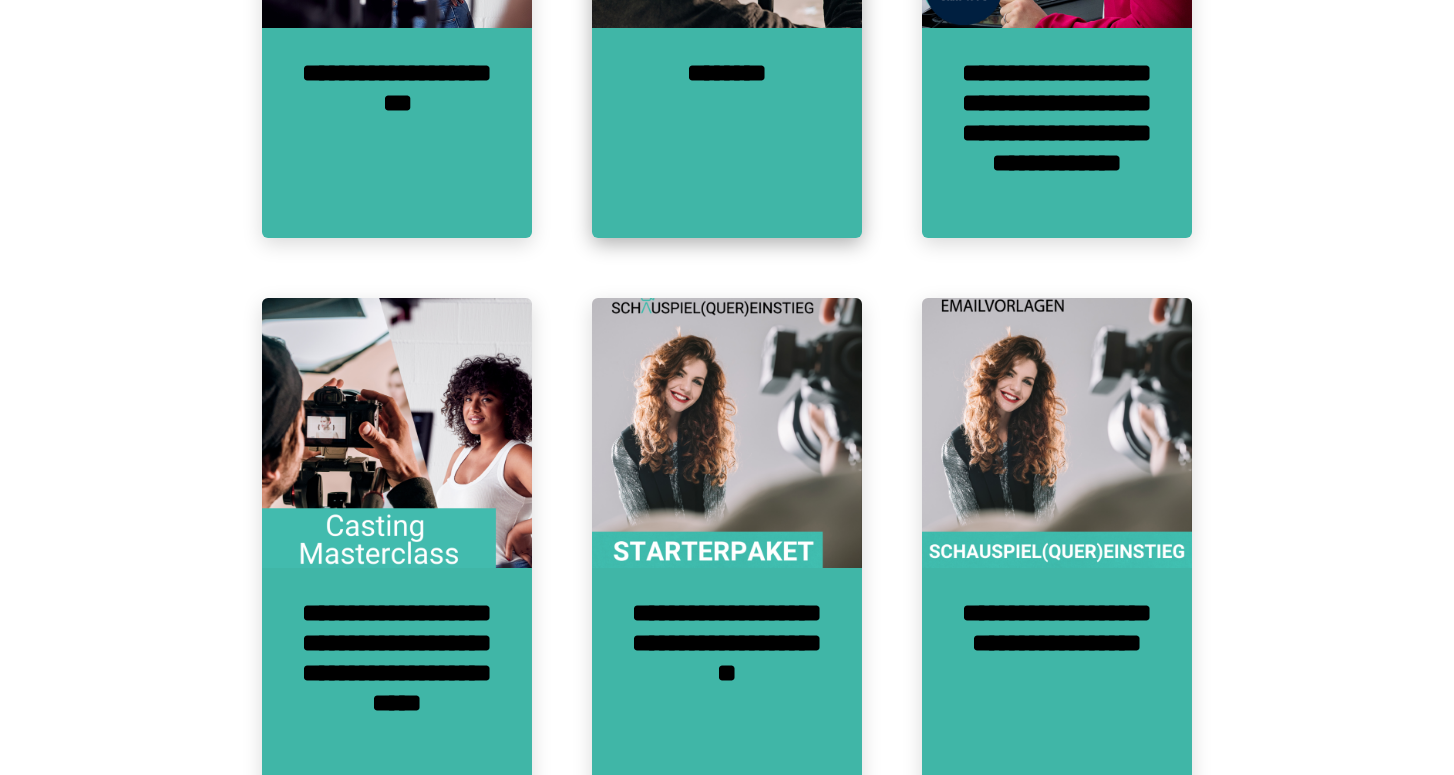 click on "********" at bounding box center [727, 133] 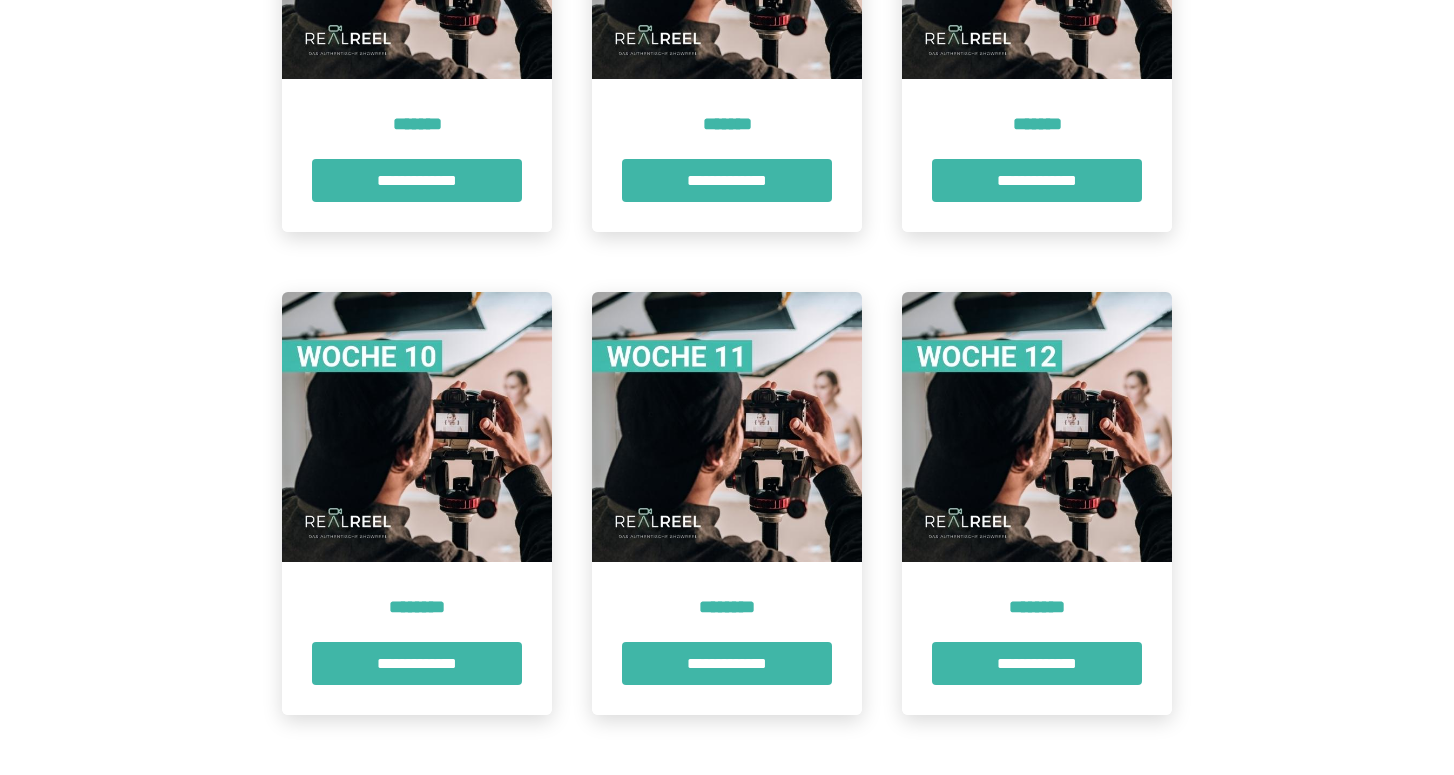 scroll, scrollTop: 1678, scrollLeft: 0, axis: vertical 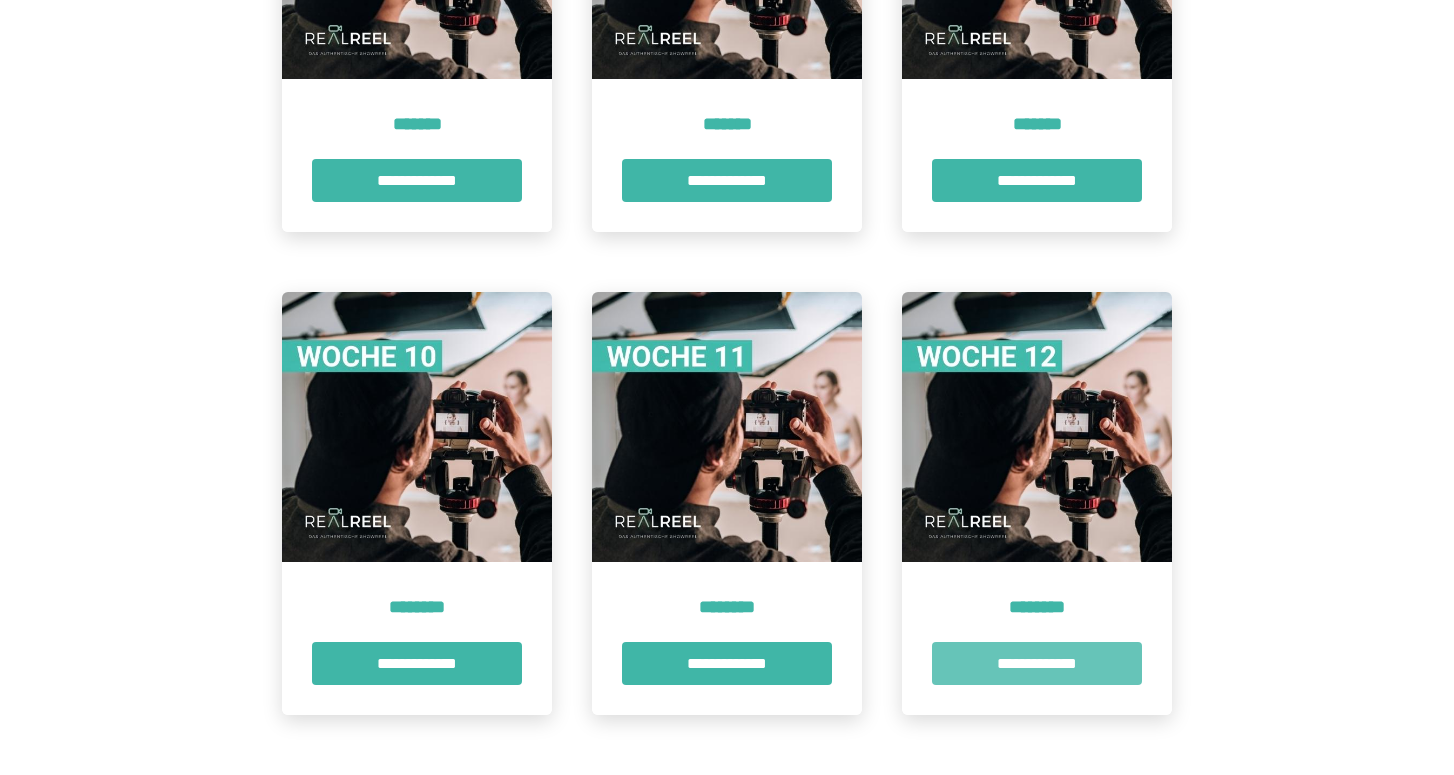 click on "**********" at bounding box center [1037, 663] 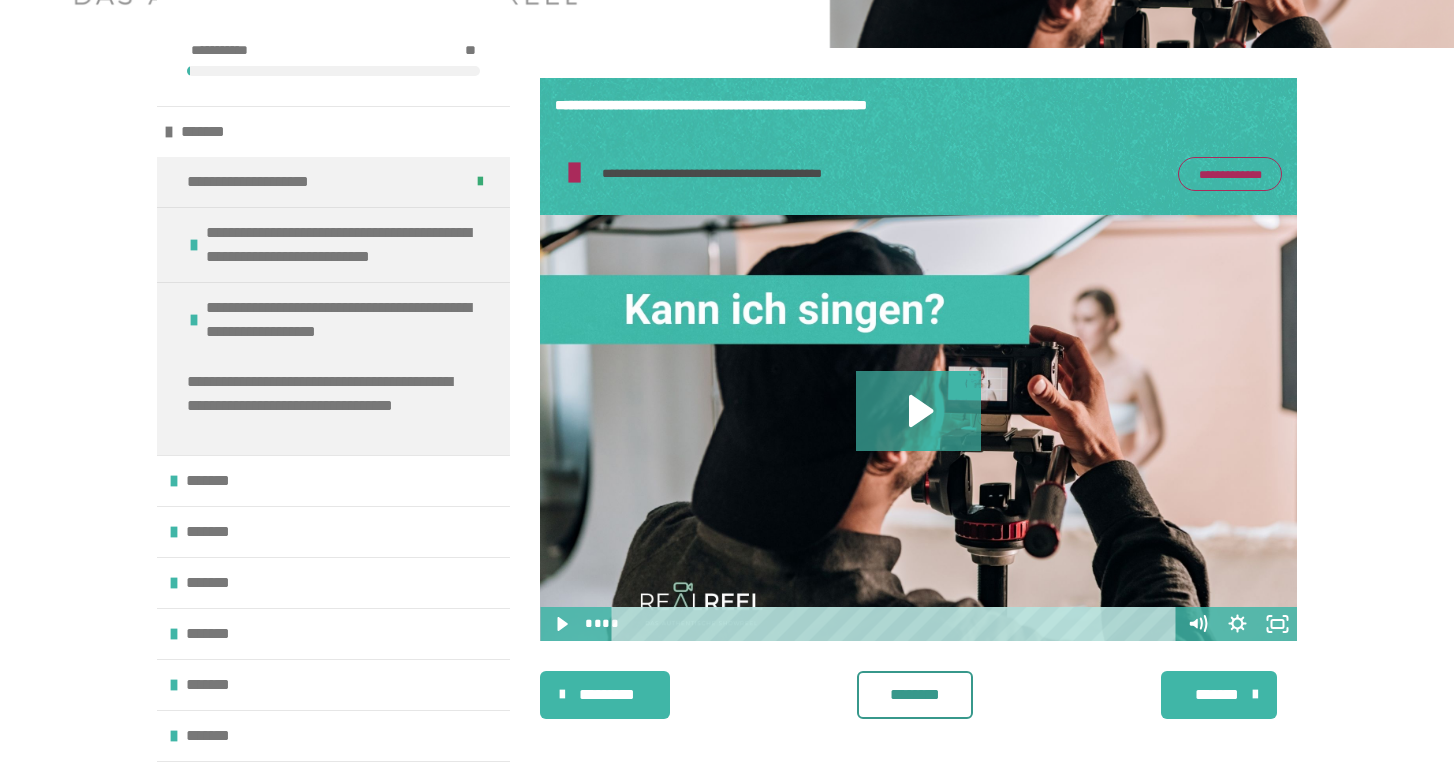 scroll, scrollTop: 390, scrollLeft: 0, axis: vertical 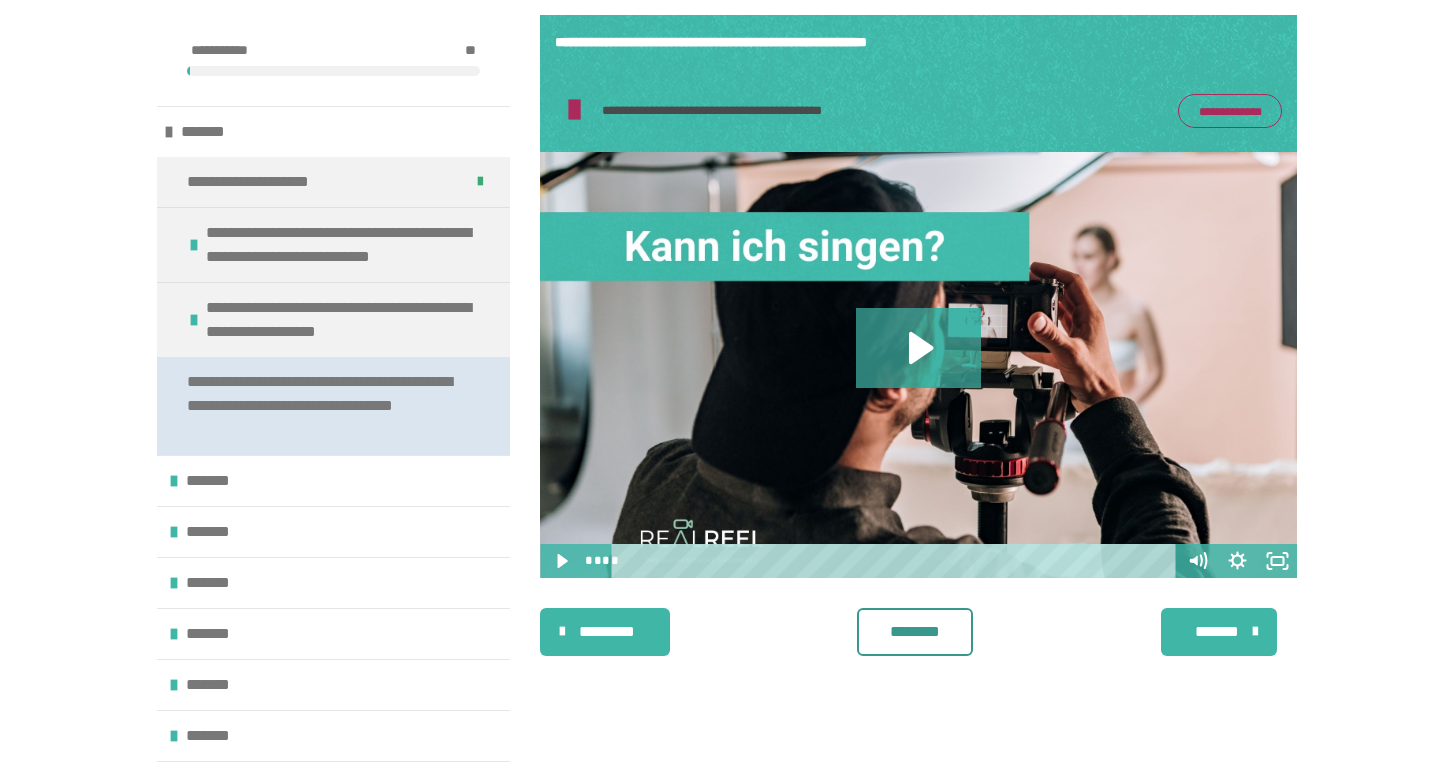 click on "**********" at bounding box center (325, 406) 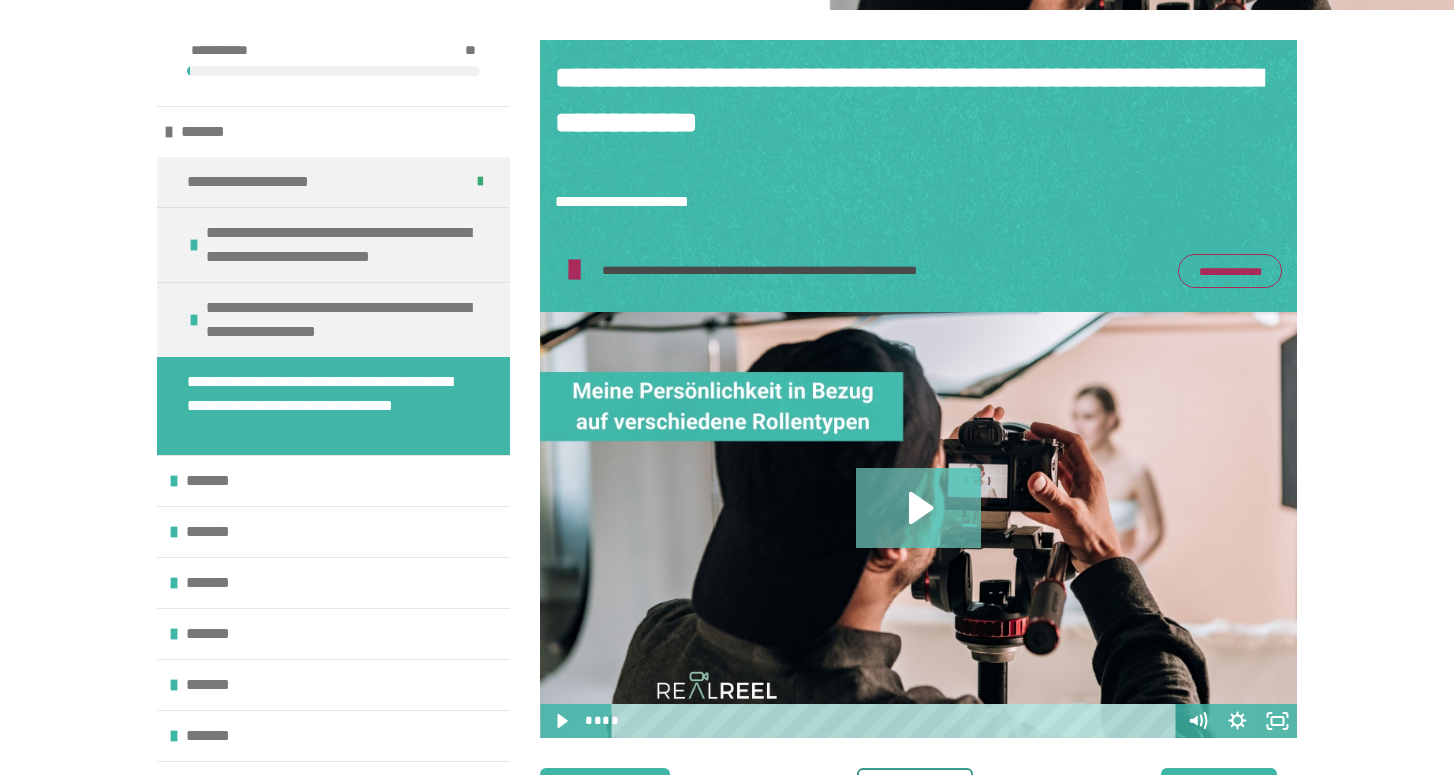 click 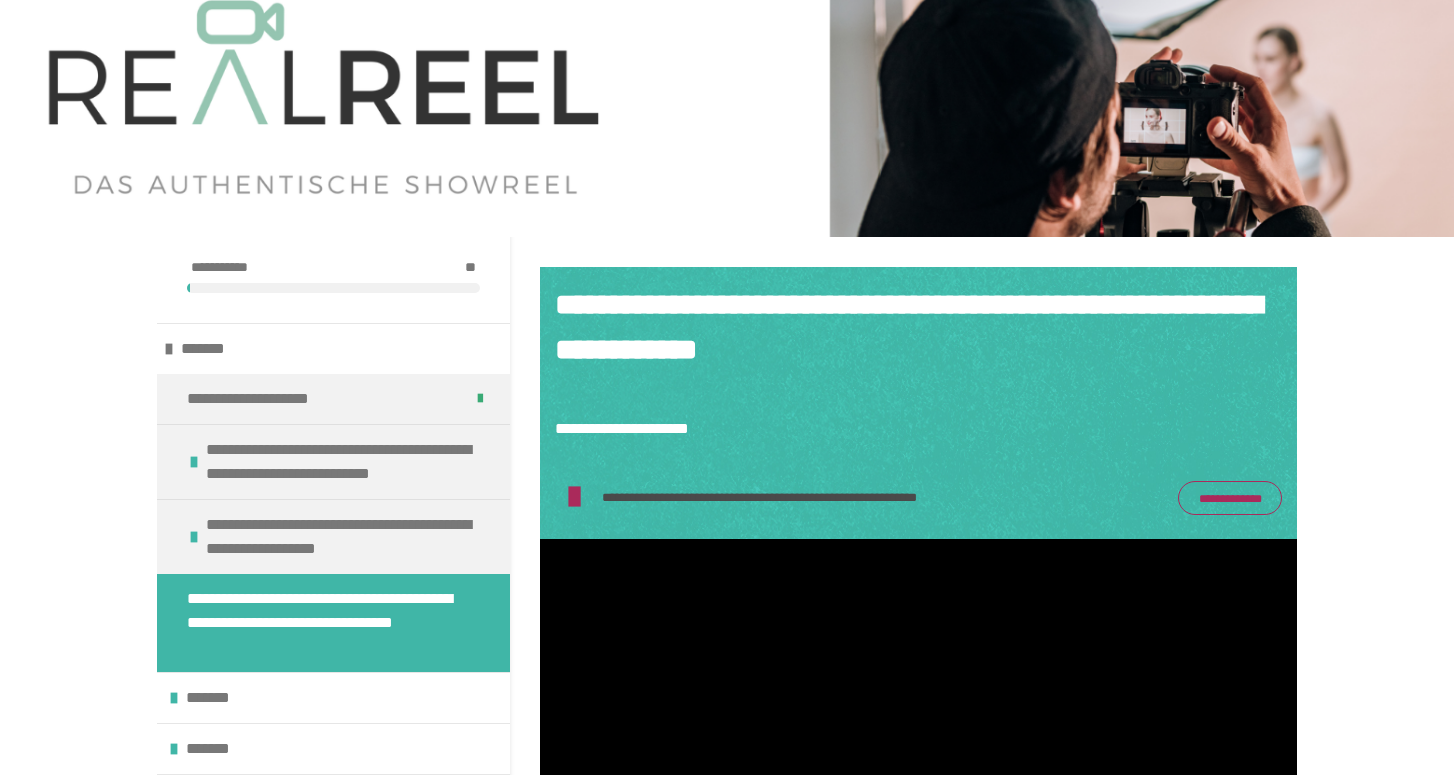 scroll, scrollTop: 174, scrollLeft: 0, axis: vertical 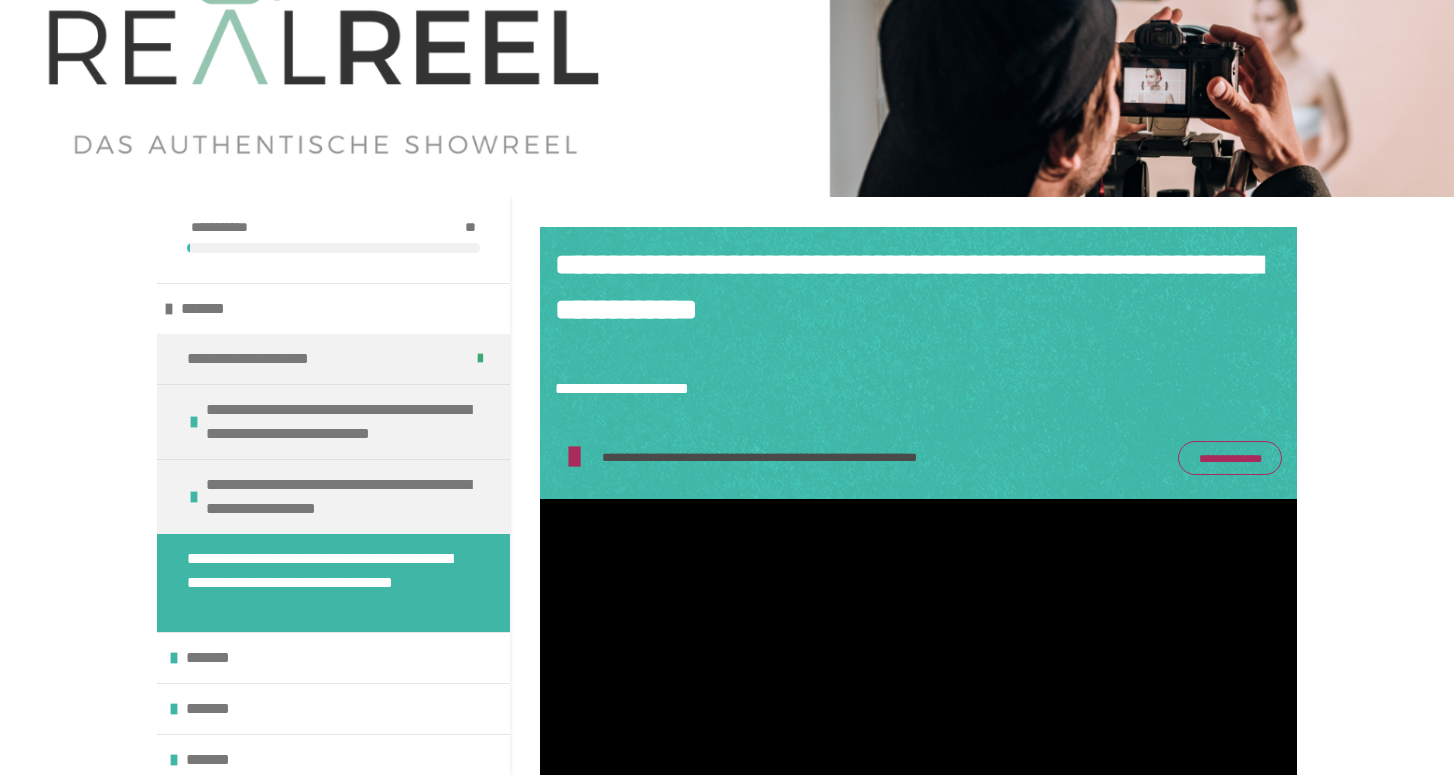 click on "**********" at bounding box center (1230, 458) 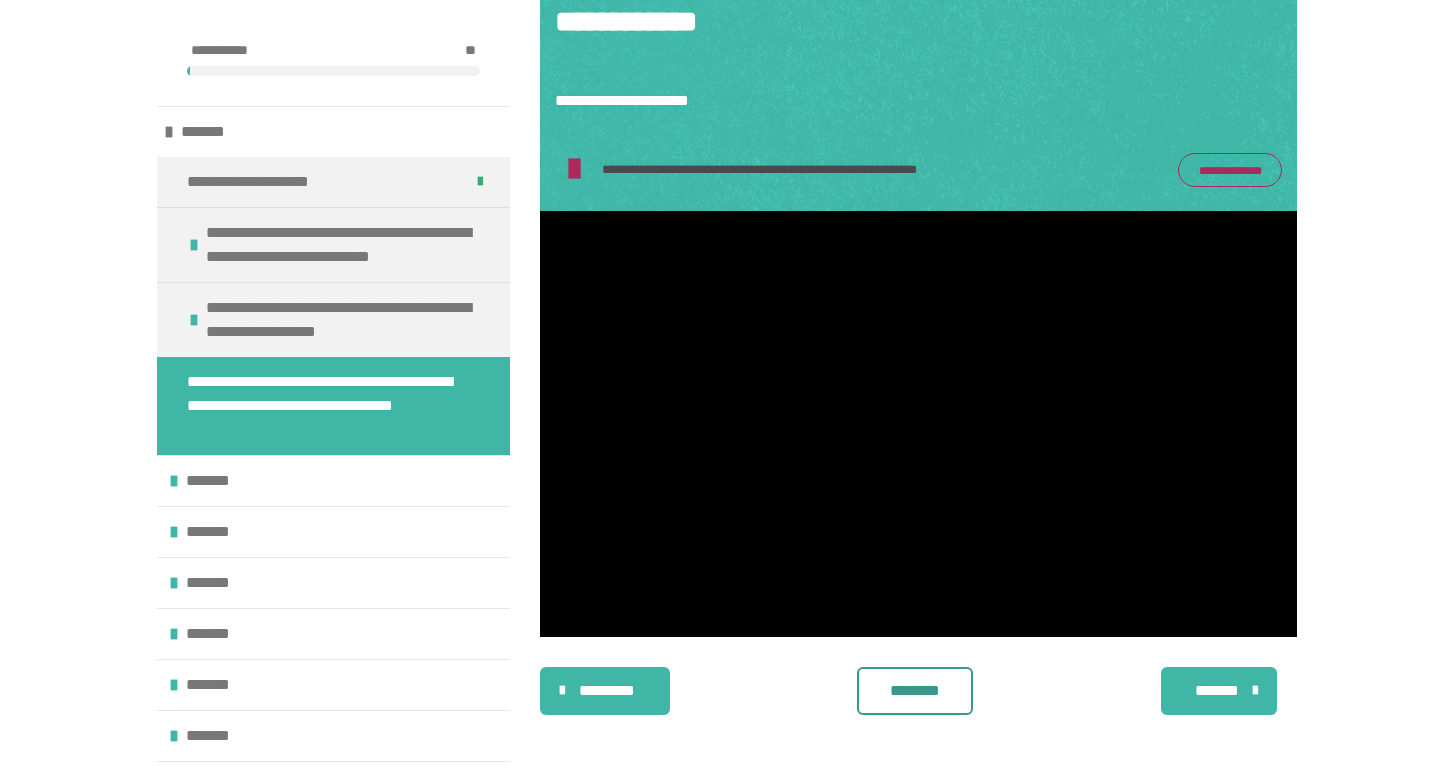 scroll, scrollTop: 462, scrollLeft: 0, axis: vertical 